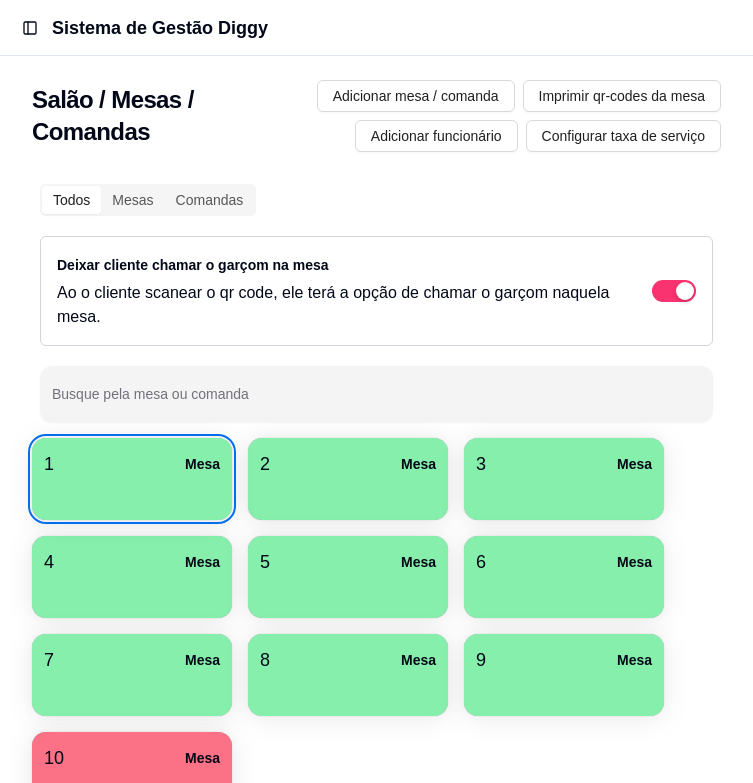 scroll, scrollTop: 0, scrollLeft: 0, axis: both 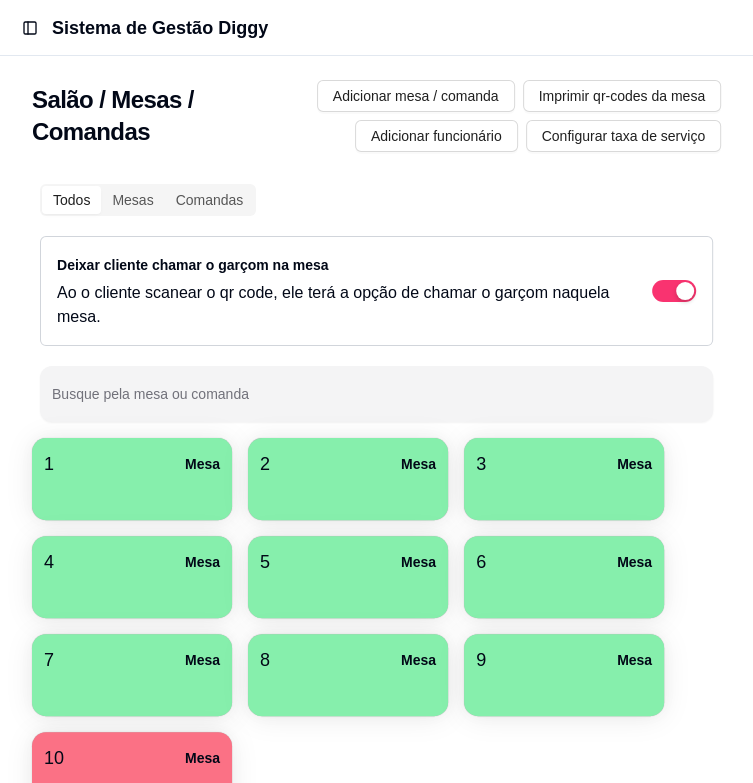 click on "Controle de caixa" at bounding box center [0, 0] 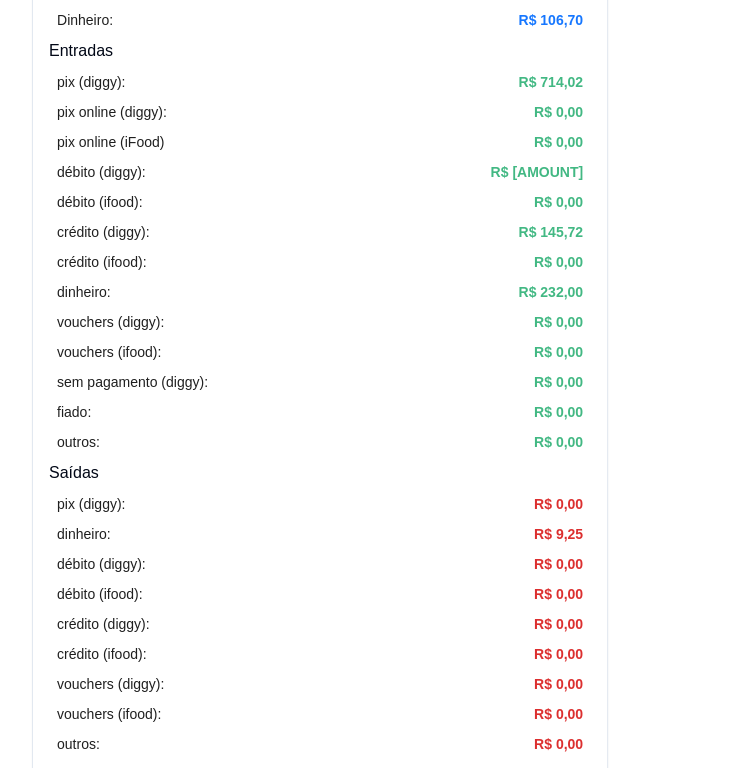 scroll, scrollTop: 400, scrollLeft: 0, axis: vertical 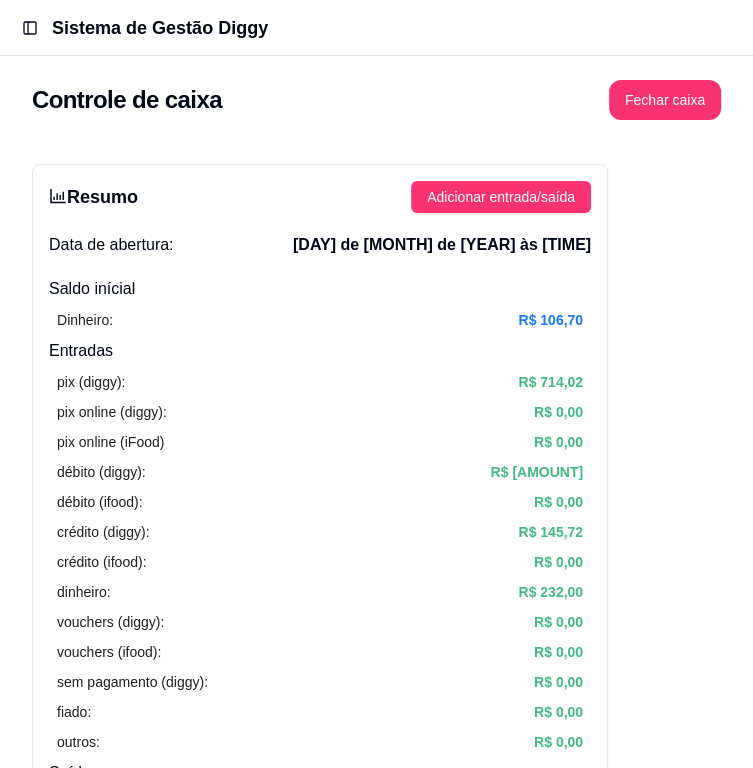 click on "Pedidos balcão (PDV)" at bounding box center [0, 0] 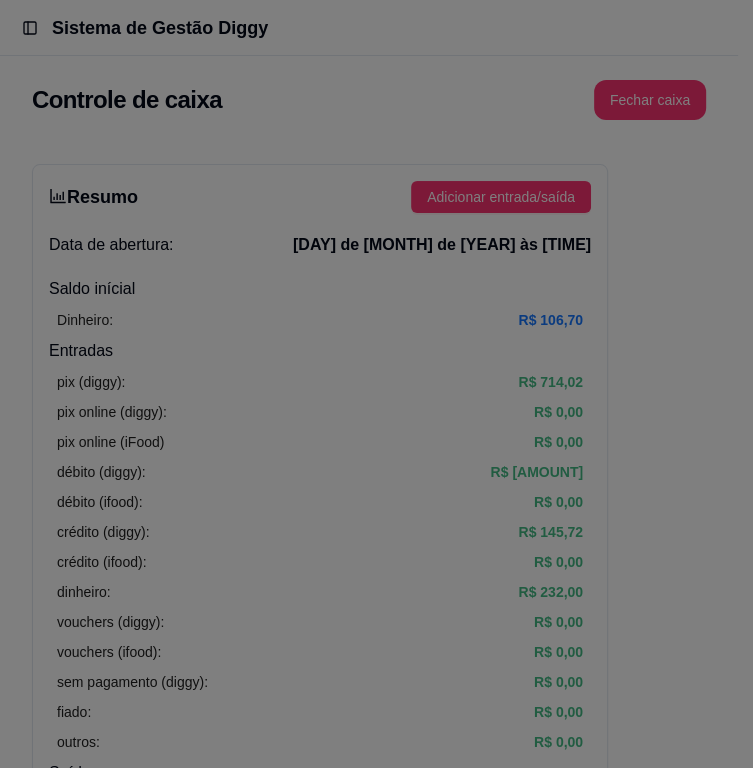 scroll, scrollTop: 0, scrollLeft: 204, axis: horizontal 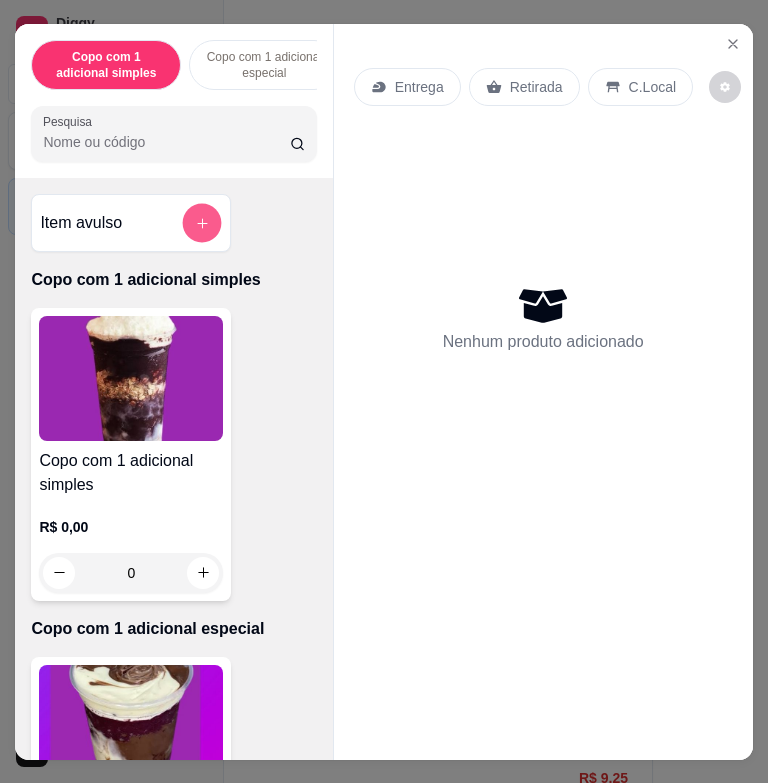 click 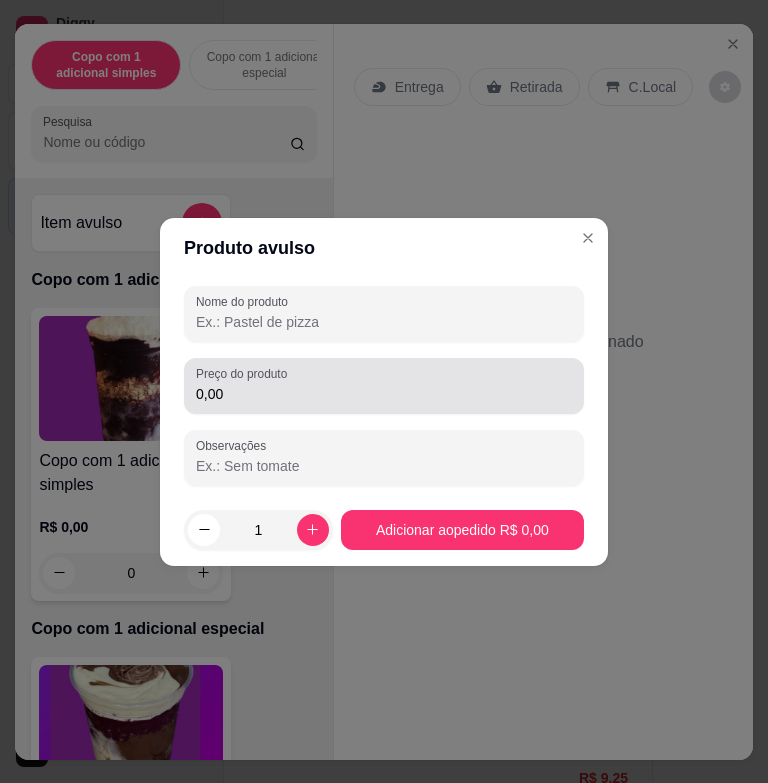 click on "Preço do produto" at bounding box center (245, 373) 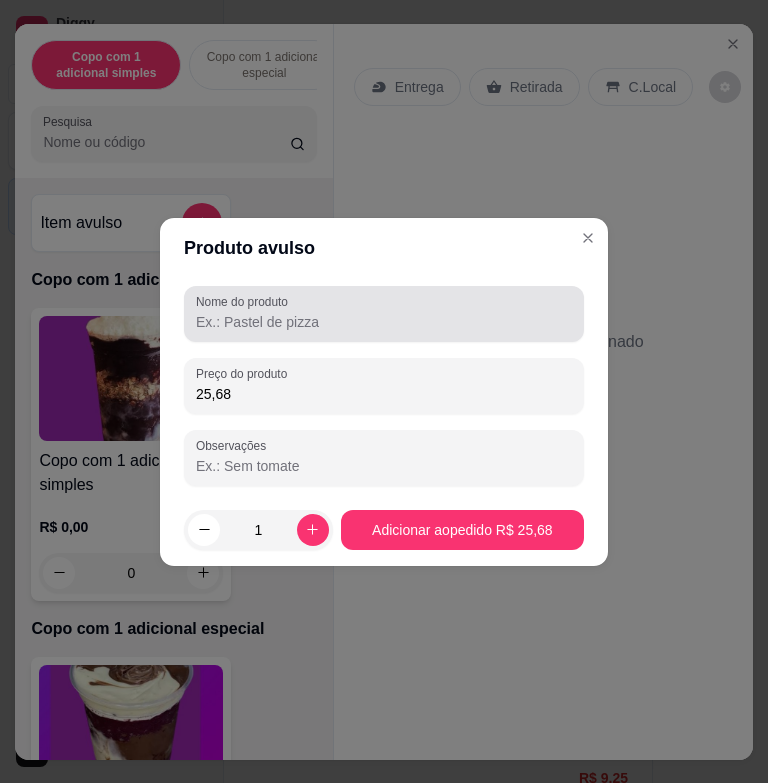 type on "25,68" 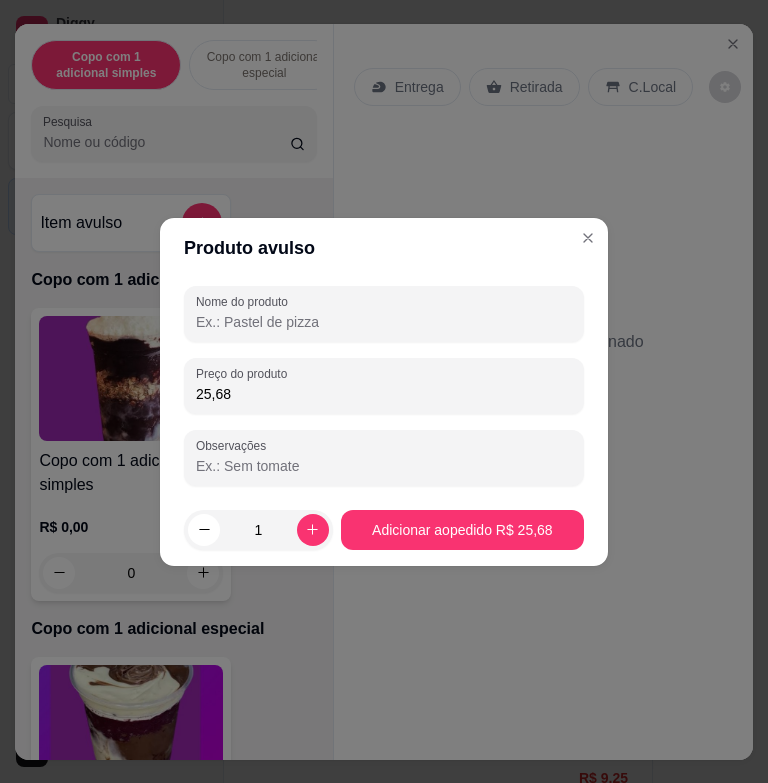 type on "l" 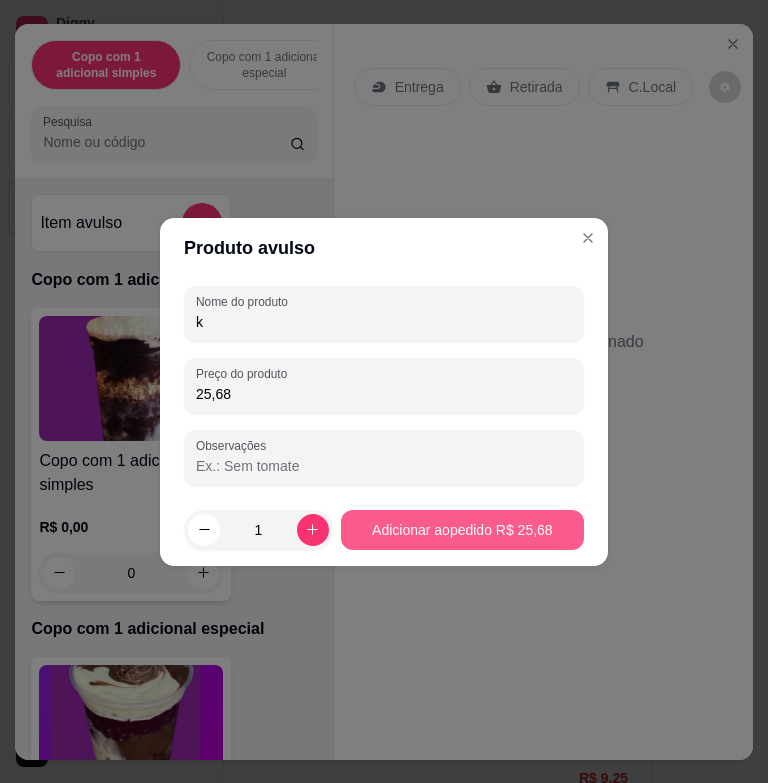type on "k" 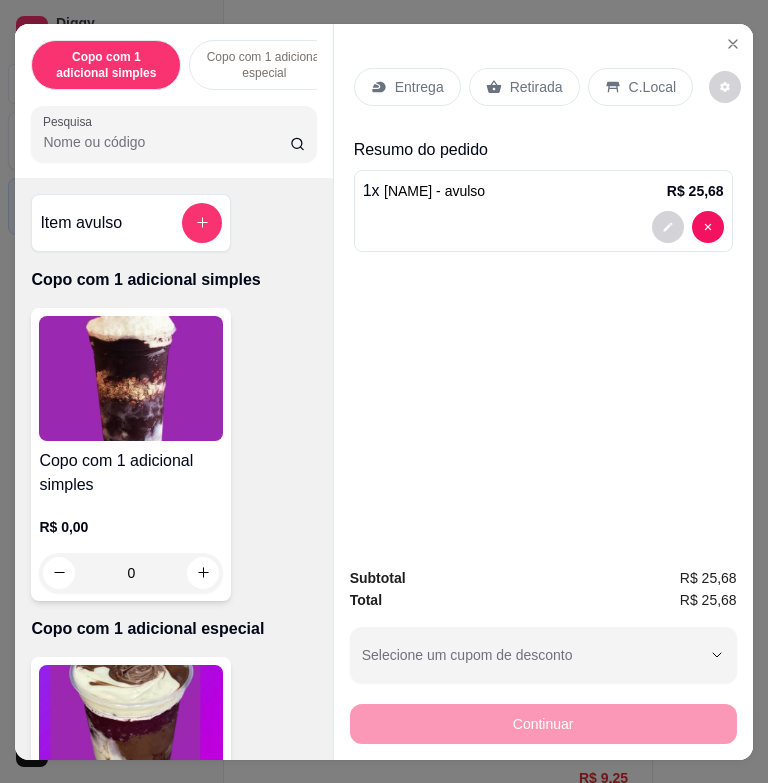 click on "C.Local" at bounding box center [652, 87] 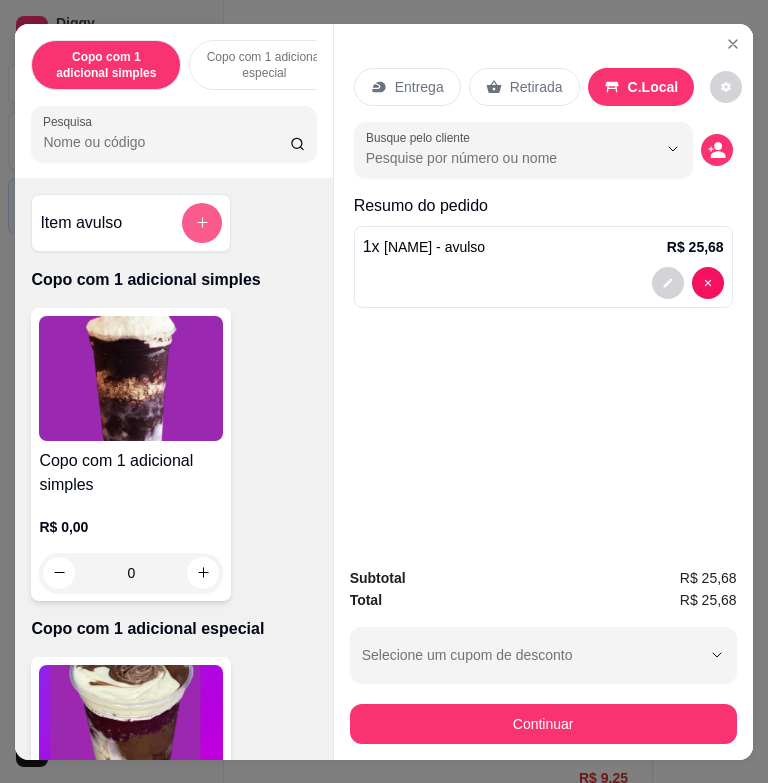 click at bounding box center (202, 223) 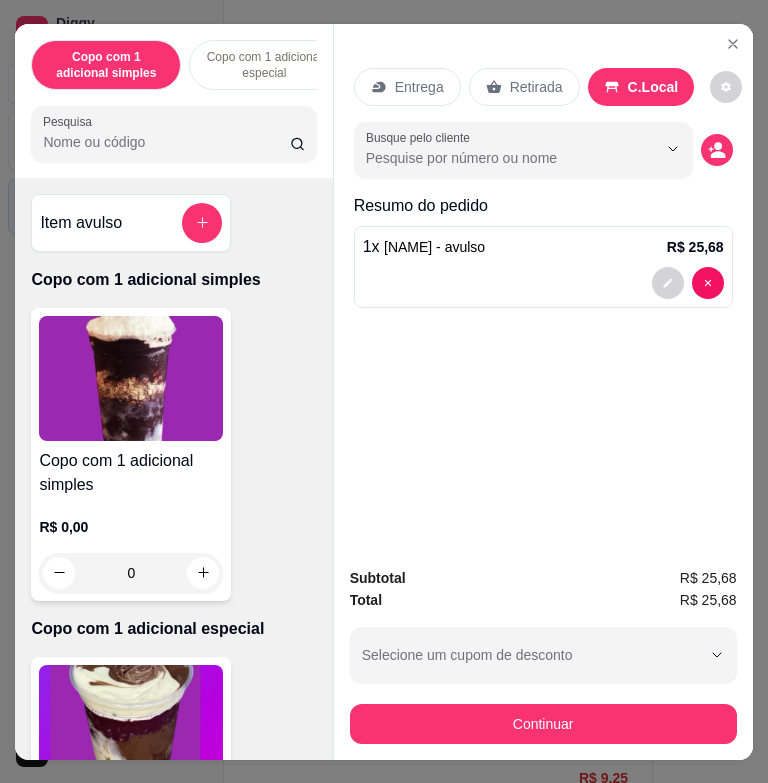 click on "0,00" at bounding box center (384, 386) 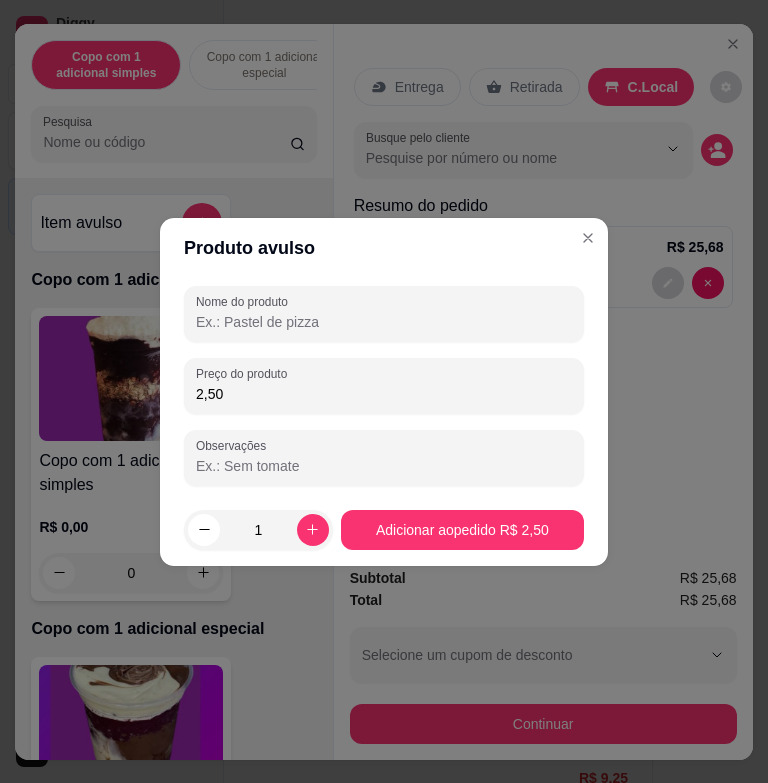 type on "2,50" 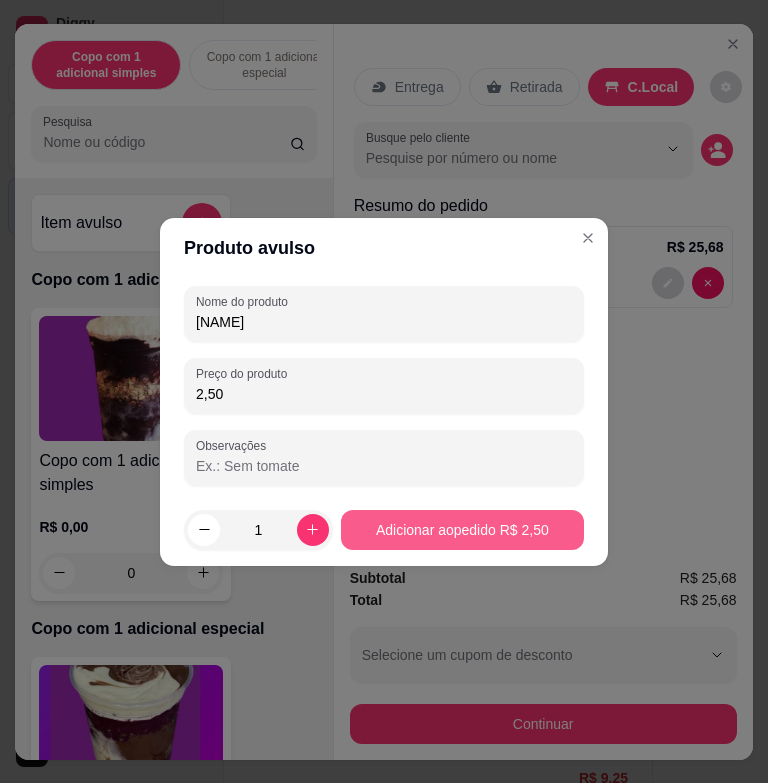 type on "[NAME]" 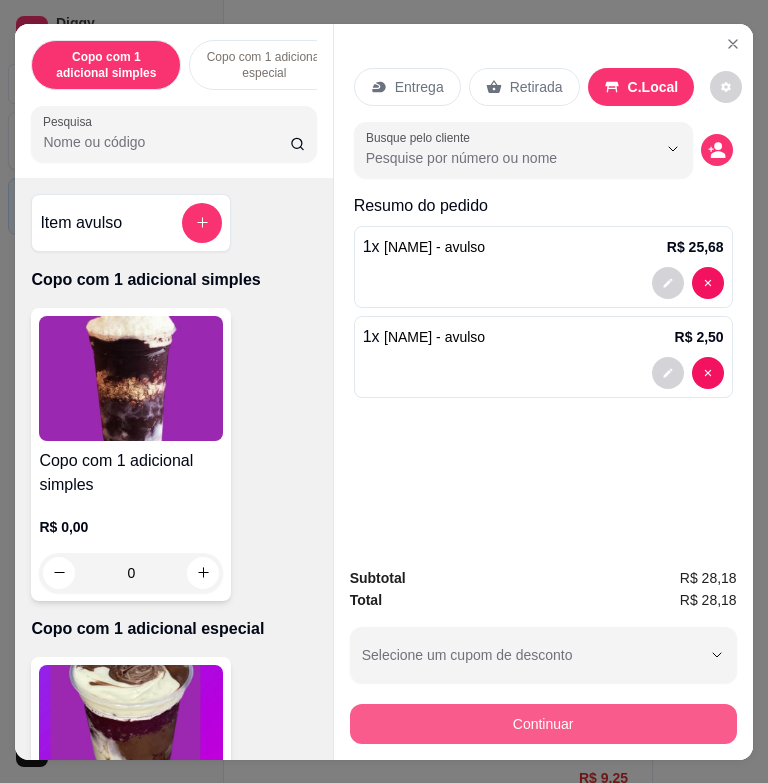 click on "Continuar" at bounding box center (543, 724) 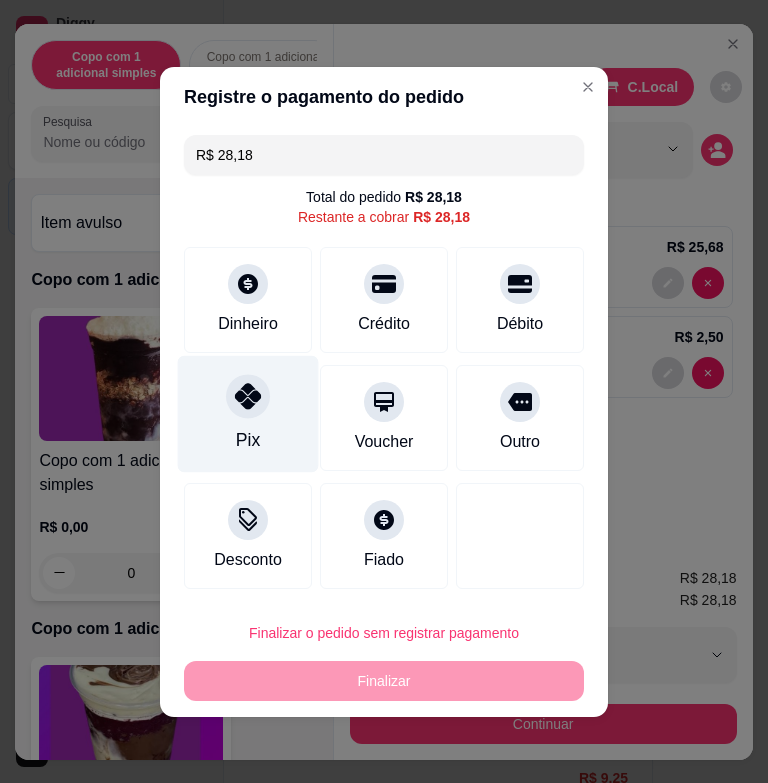 click at bounding box center (248, 396) 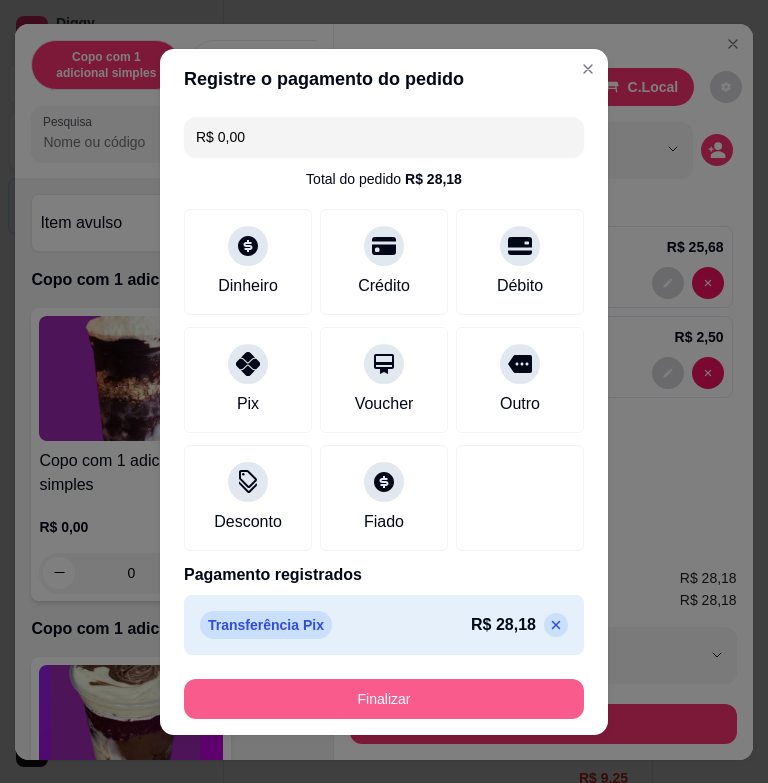 click on "Finalizar" at bounding box center (384, 699) 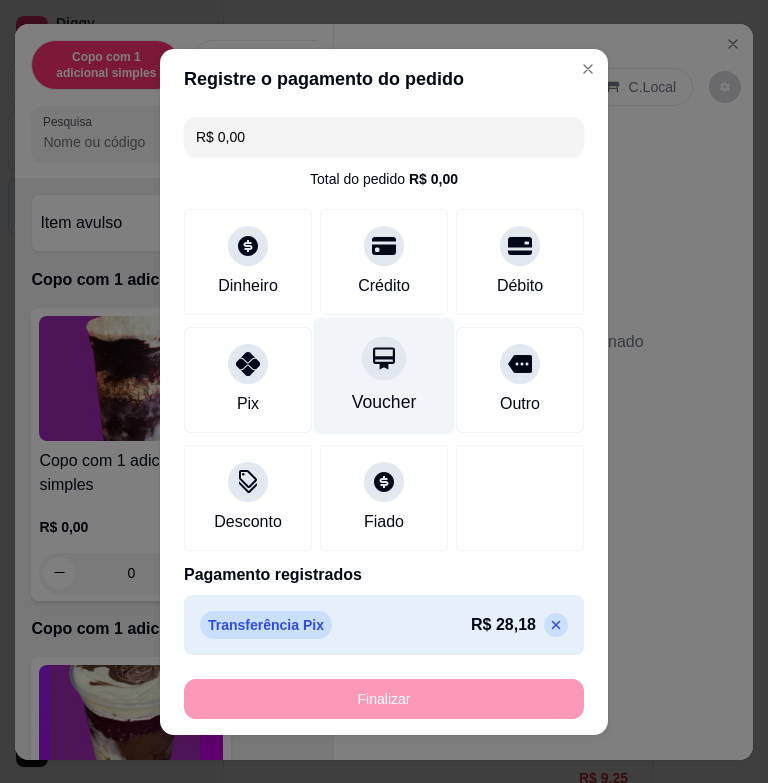 type on "-R$ 28,18" 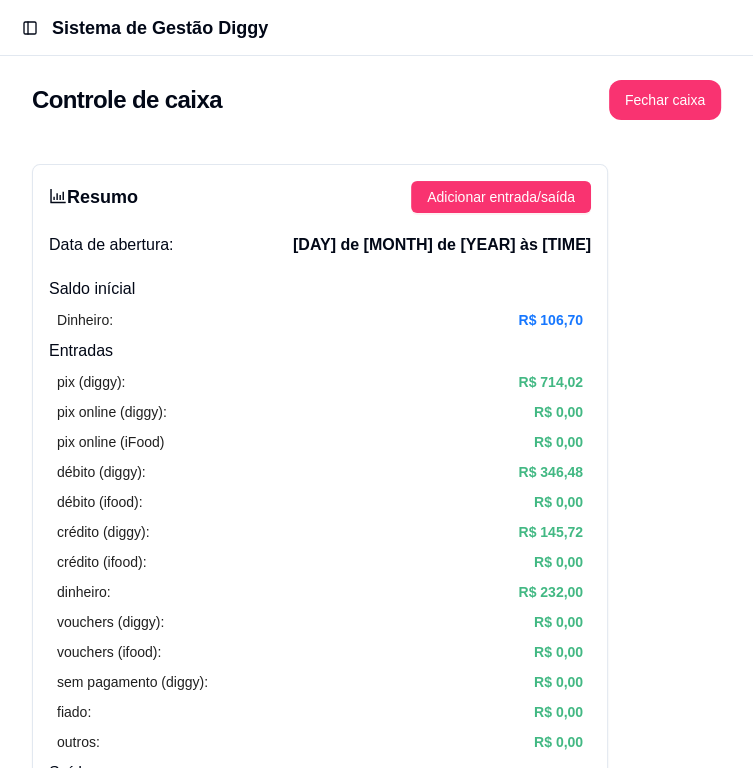 scroll, scrollTop: 600, scrollLeft: 0, axis: vertical 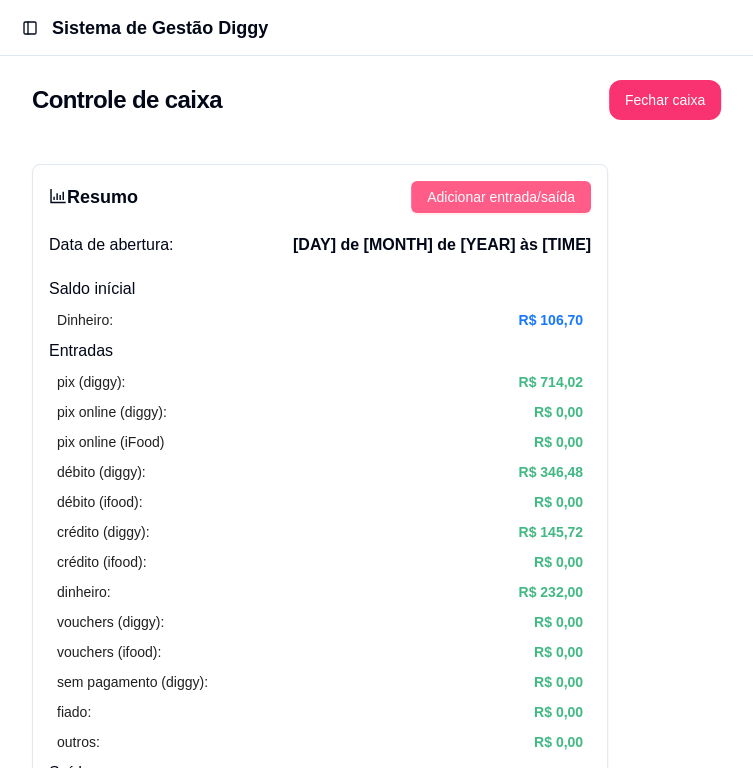 click on "Adicionar entrada/saída" at bounding box center [501, 197] 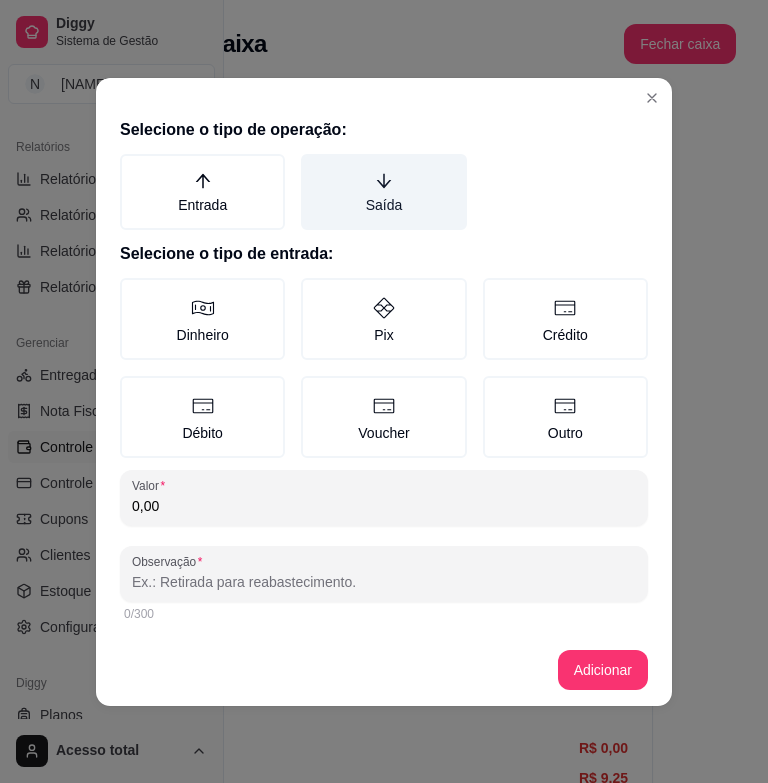 click on "Saída" at bounding box center (383, 192) 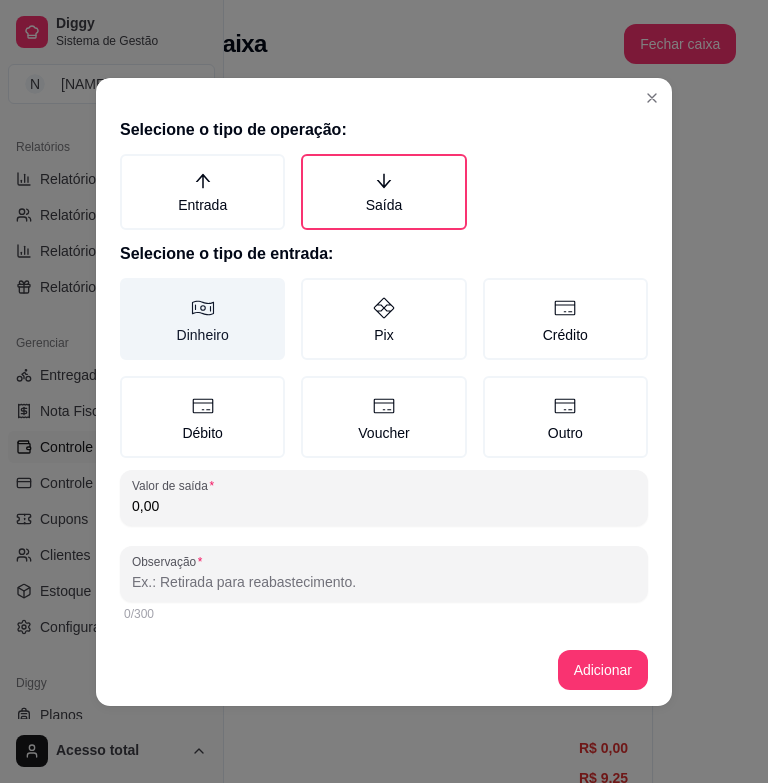 click on "Dinheiro" at bounding box center [202, 319] 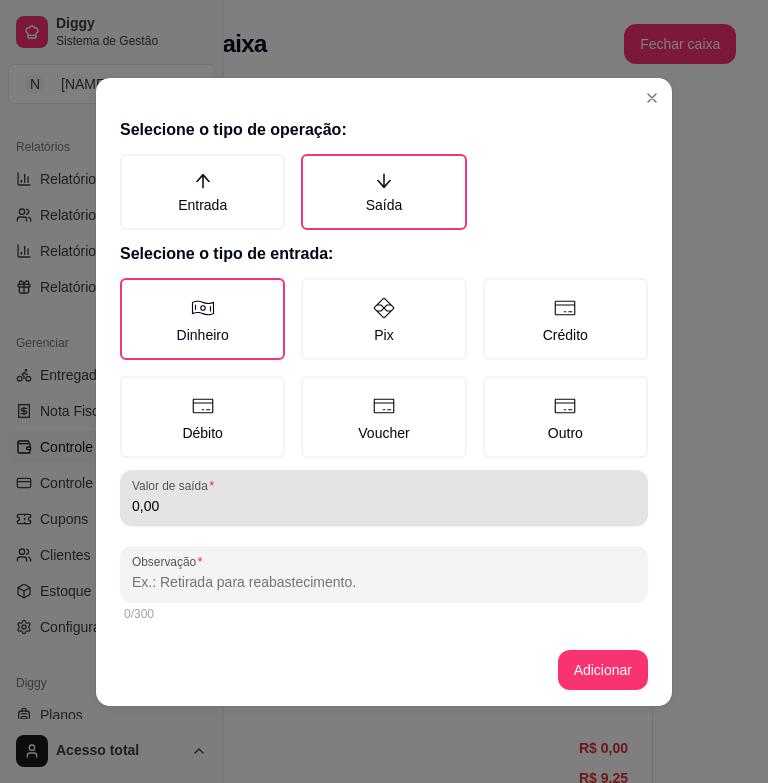 click on "0,00" at bounding box center (384, 498) 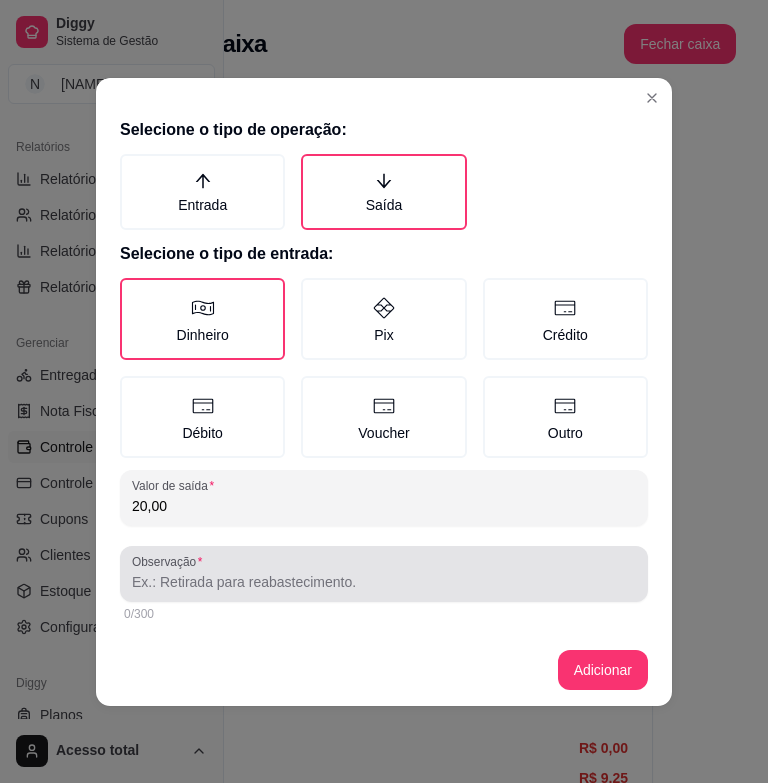 type on "20,00" 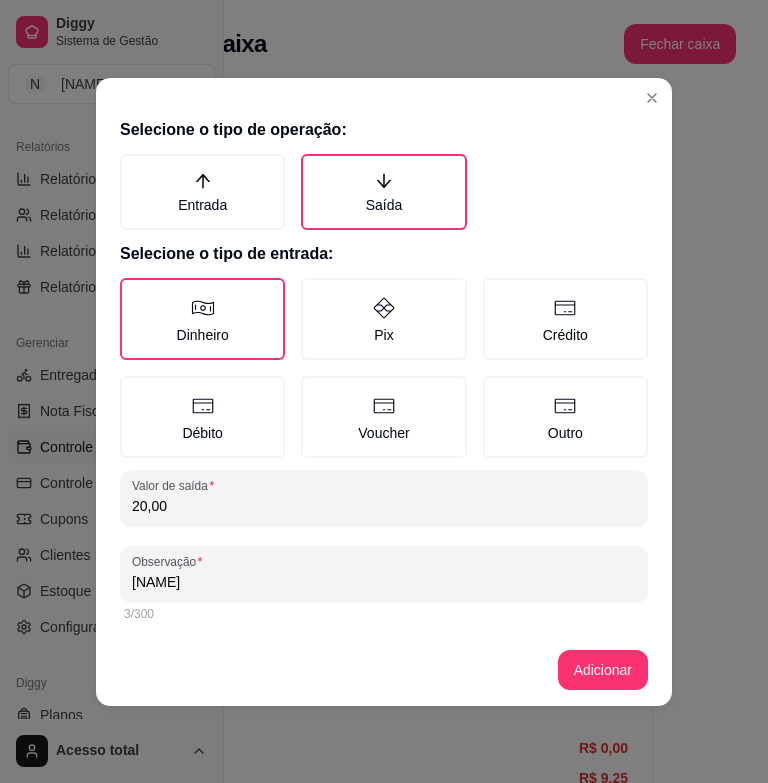 click on "Selecione o tipo de operação: Entrada Saída Selecione o tipo de entrada: Dinheiro Pix Crédito Débito Voucher Outro Valor
de saída [AMOUNT] Observação loh [NUM]/300 Adicionar" at bounding box center [384, 391] 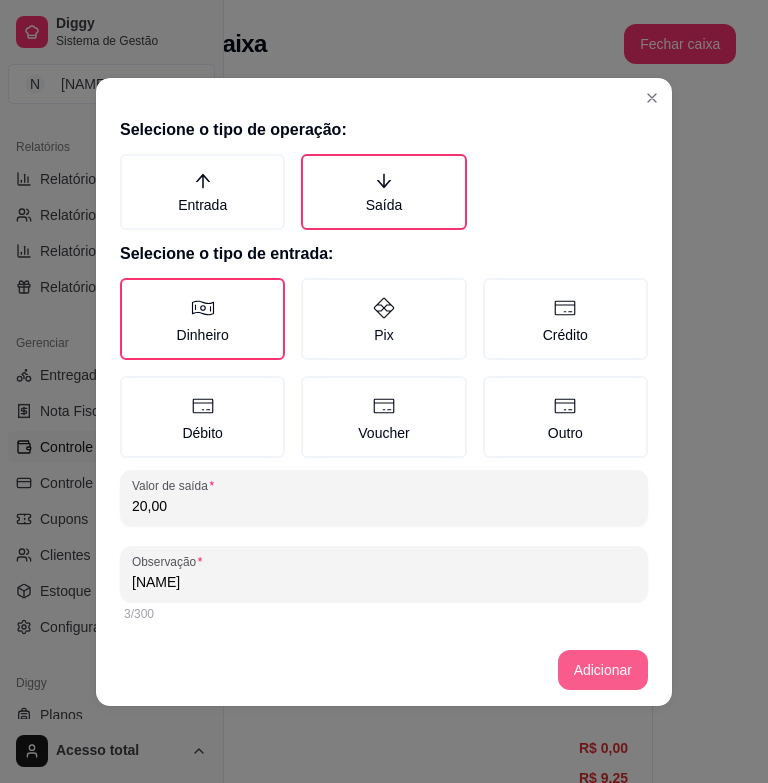 type on "[NAME]" 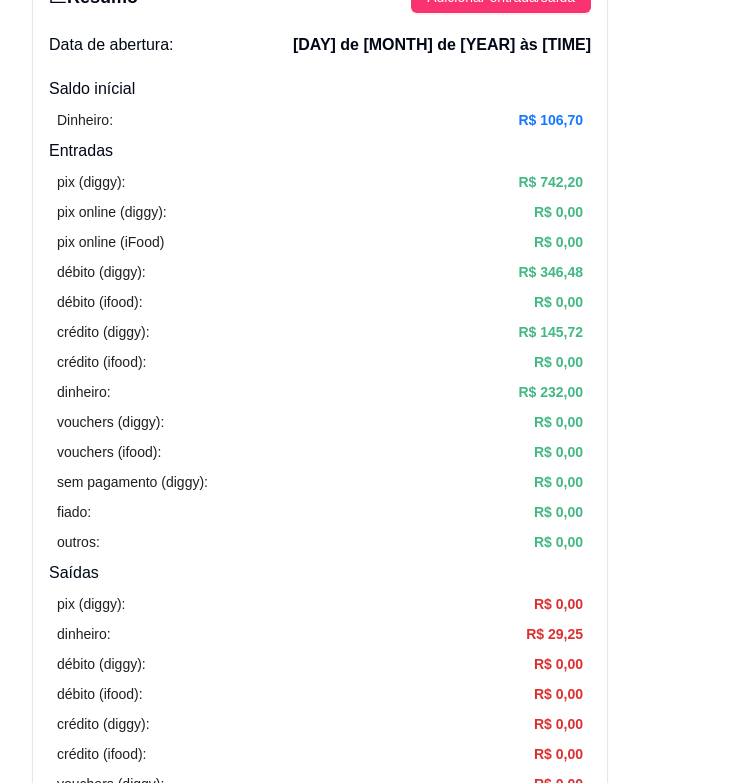 scroll, scrollTop: 500, scrollLeft: 0, axis: vertical 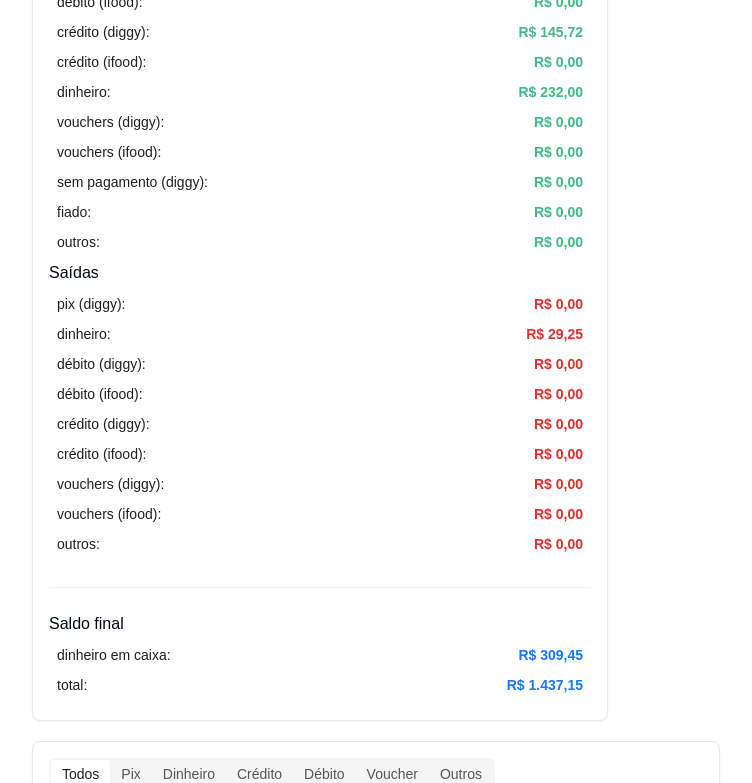 type 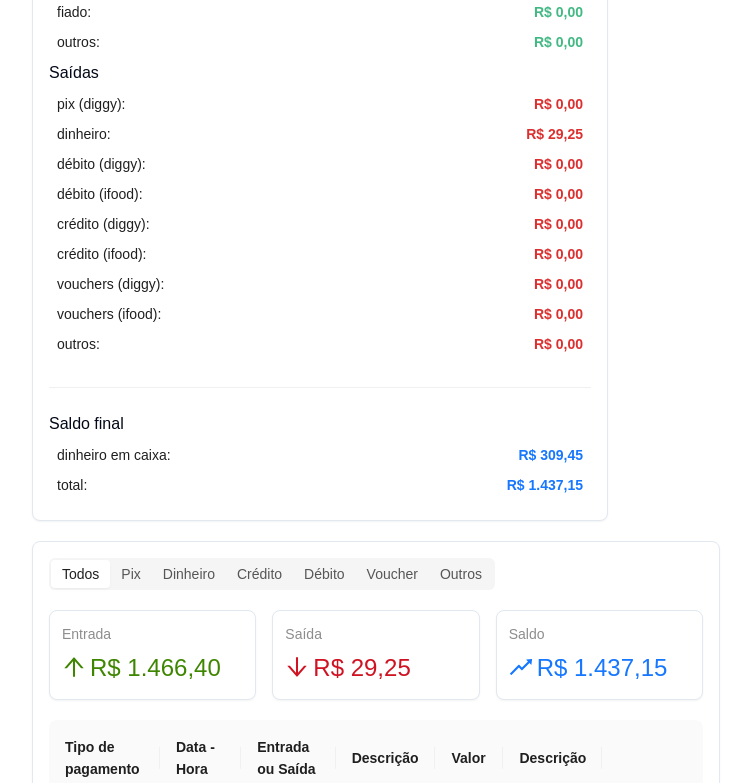 click on "Resumo Adicionar entrada/saída Data de abertura: [DAY] de [MONTH] de [YEAR] às [TIME] Saldo inícial Dinheiro: R$ [AMOUNT] Entradas pix (diggy): R$ [AMOUNT] pix online (diggy): R$ [AMOUNT] pix online (iFood) R$ [AMOUNT] débito (diggy): R$ [AMOUNT] débito (ifood): R$ [AMOUNT] crédito (diggy): R$ [AMOUNT] crédito (ifood): R$ [AMOUNT] dinheiro: R$ [AMOUNT] vouchers (diggy): R$ [AMOUNT] vouchers (ifood): R$ [AMOUNT] sem pagamento (diggy): R$ [AMOUNT] fiado: R$ [AMOUNT] outros: R$ [AMOUNT] Saídas pix (diggy): R$ [AMOUNT] dinheiro: R$ [AMOUNT] débito (diggy): R$ [AMOUNT] débito (ifood): R$ [AMOUNT] crédito (diggy): R$ [AMOUNT] crédito (ifood): R$ [AMOUNT] vouchers (diggy): R$ [AMOUNT] vouchers (ifood): R$ [AMOUNT] outros: R$ [AMOUNT] Saldo final dinheiro em caixa: R$ [AMOUNT] total: R$ [AMOUNT] Todos Pix Dinheiro Crédito Débito Voucher Outros Entrada R$ [AMOUNT] Saída R$ [AMOUNT] Saldo R$ [AMOUNT] Tipo de pagamento Data - Hora Entrada ou Saída Descrição Valor Descrição Dinheiro [DAY] de [MONTH] de [YEAR] às [TIME] Saída banana R$ [AMOUNT] Editar Dinheiro Saída [NAME] R$ [AMOUNT]" at bounding box center (376, 1598) 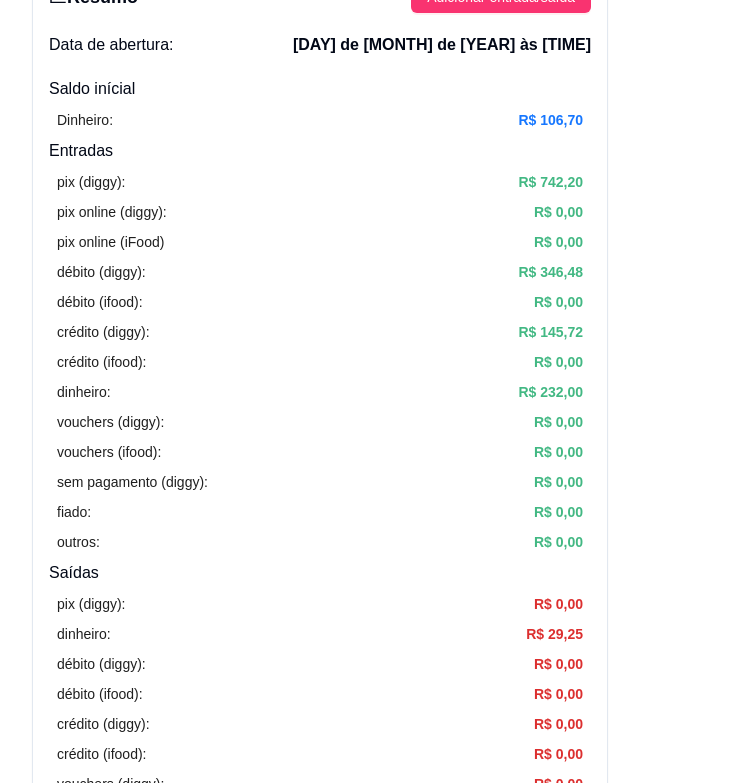 scroll, scrollTop: 0, scrollLeft: 0, axis: both 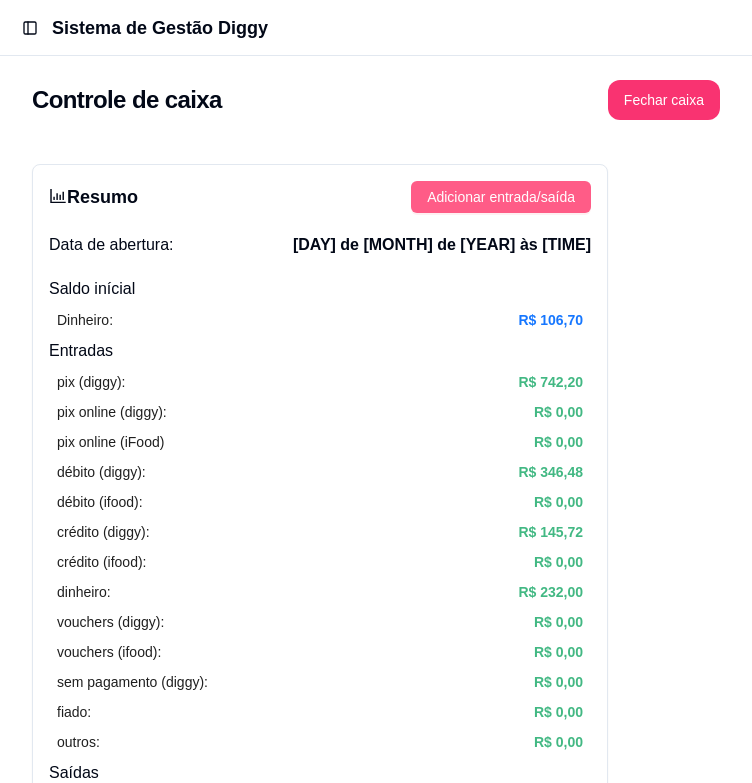 click on "Adicionar entrada/saída" at bounding box center [501, 197] 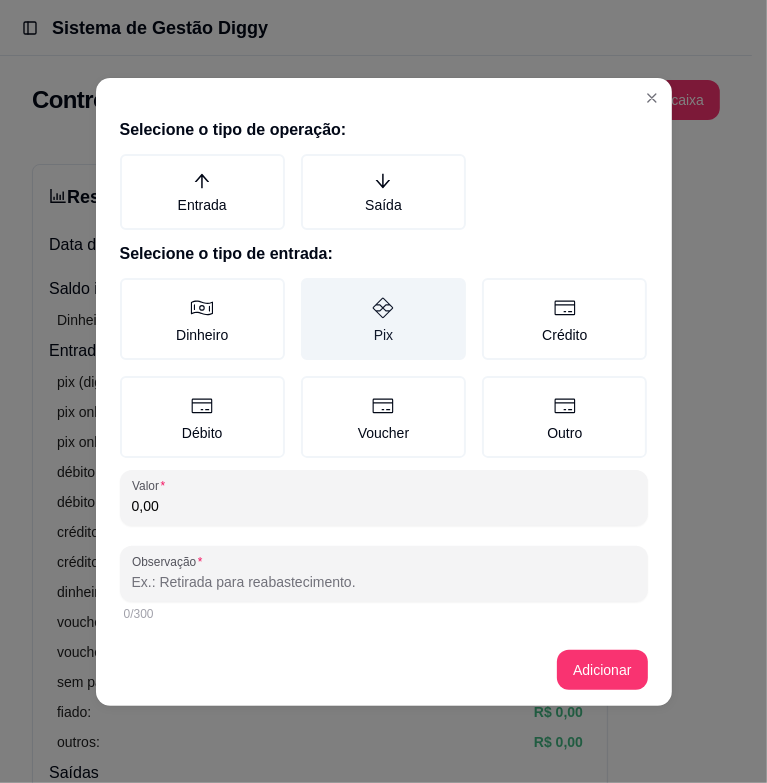 click on "Pix" at bounding box center (383, 319) 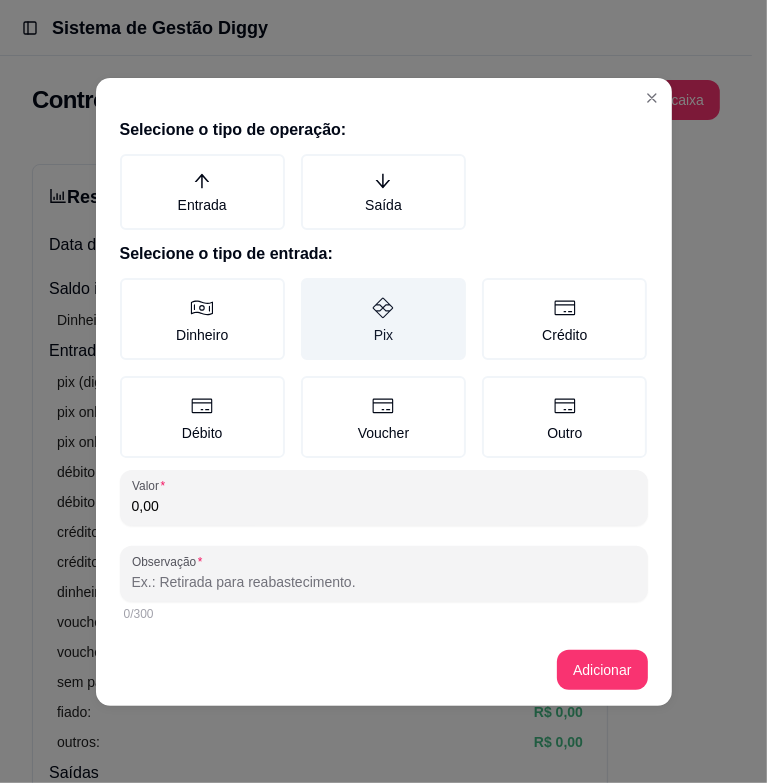 click on "Pix" at bounding box center [308, 285] 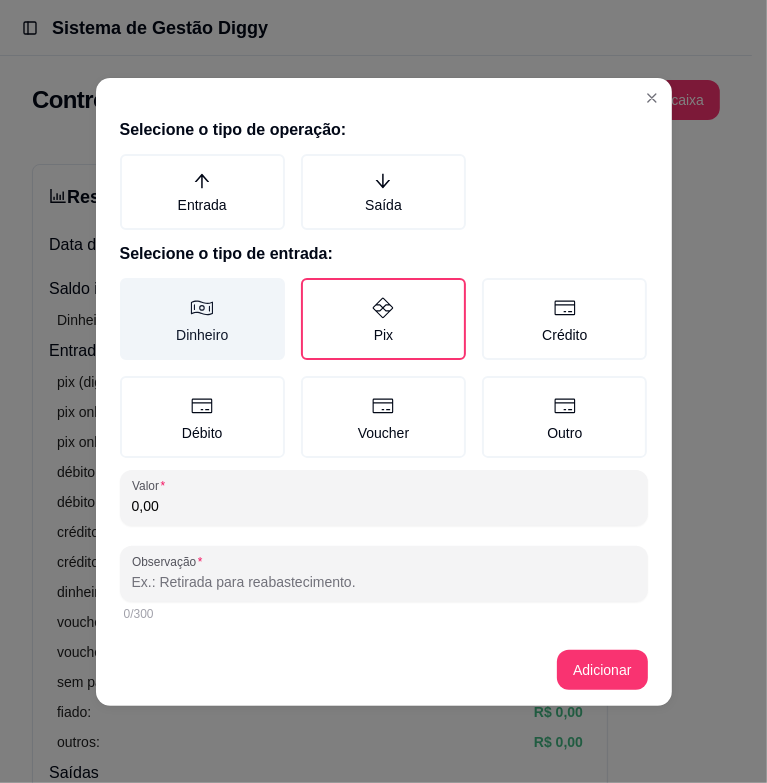 click on "Dinheiro" at bounding box center [202, 319] 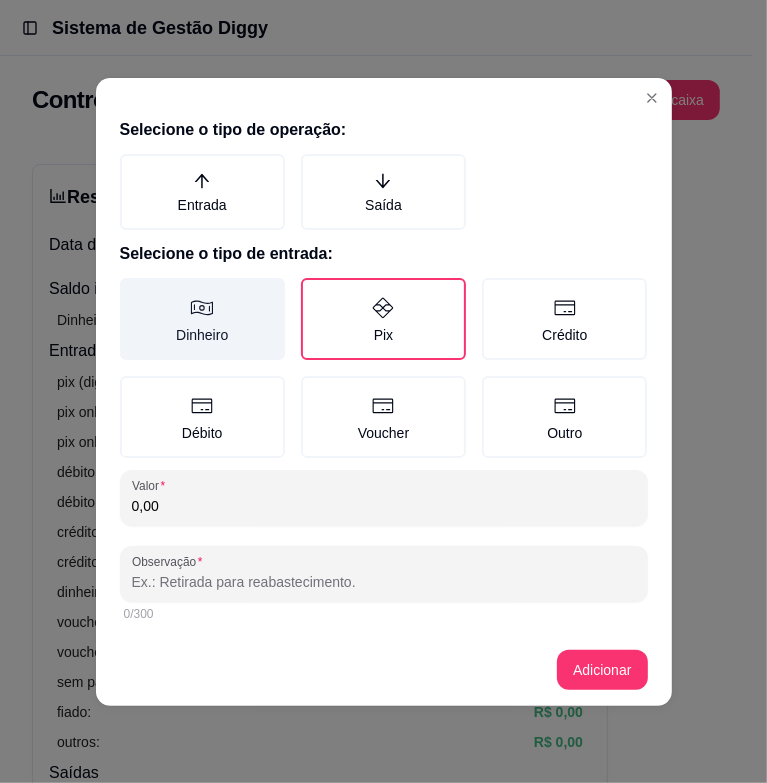 click on "Dinheiro" at bounding box center [127, 285] 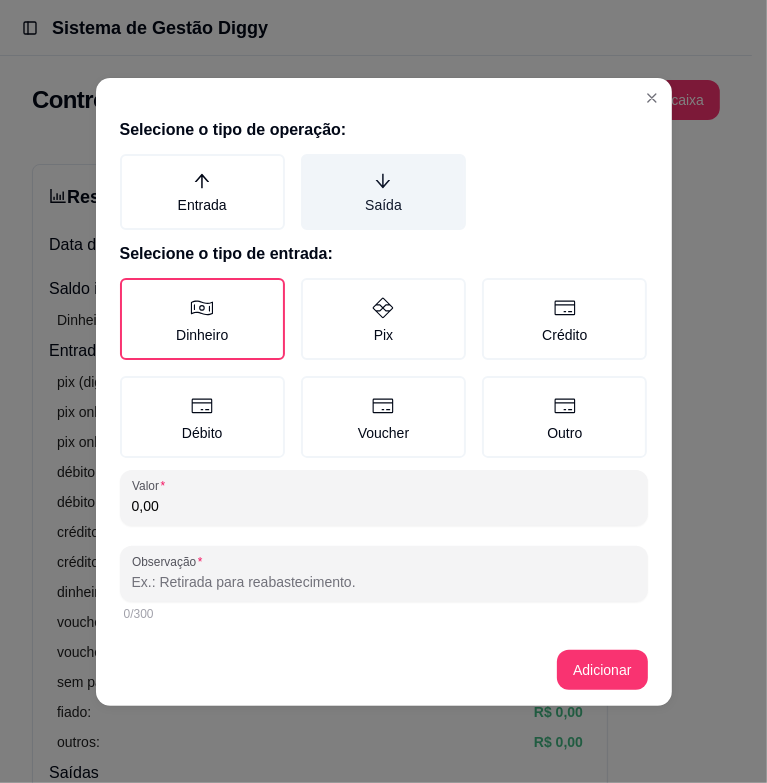 click on "Saída" at bounding box center [383, 192] 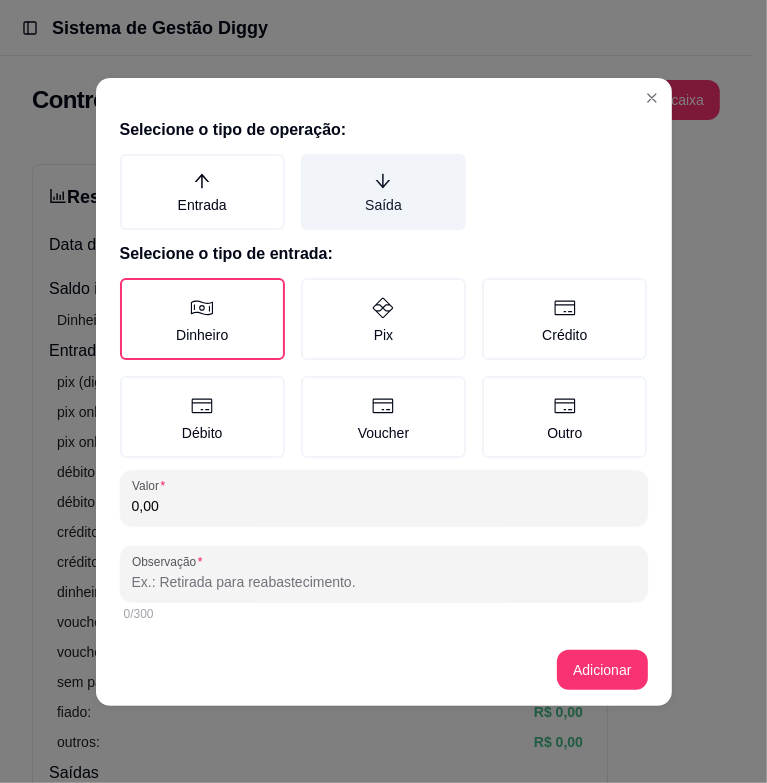click on "Saída" at bounding box center (308, 161) 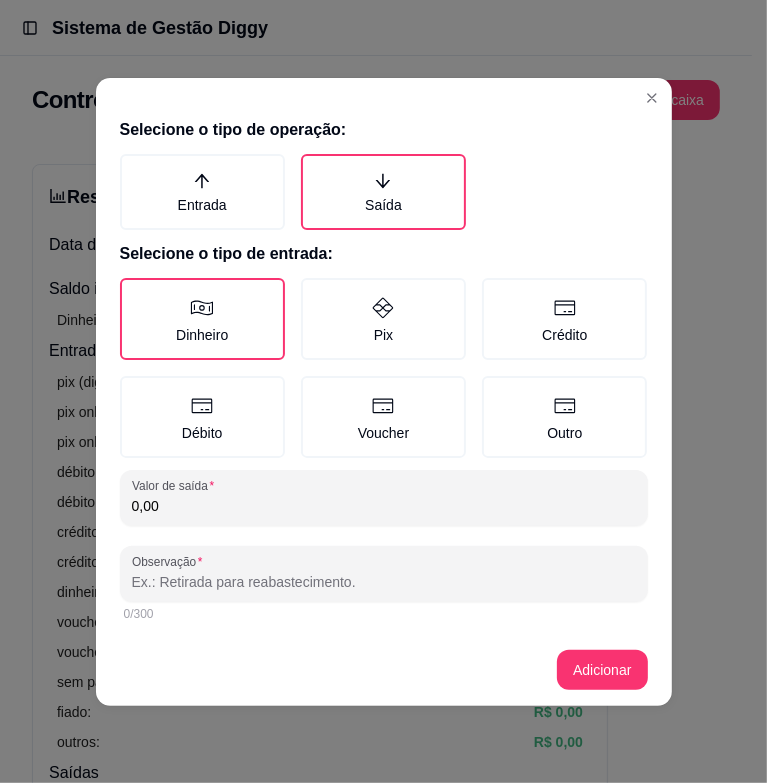 click on "0,00" at bounding box center [384, 506] 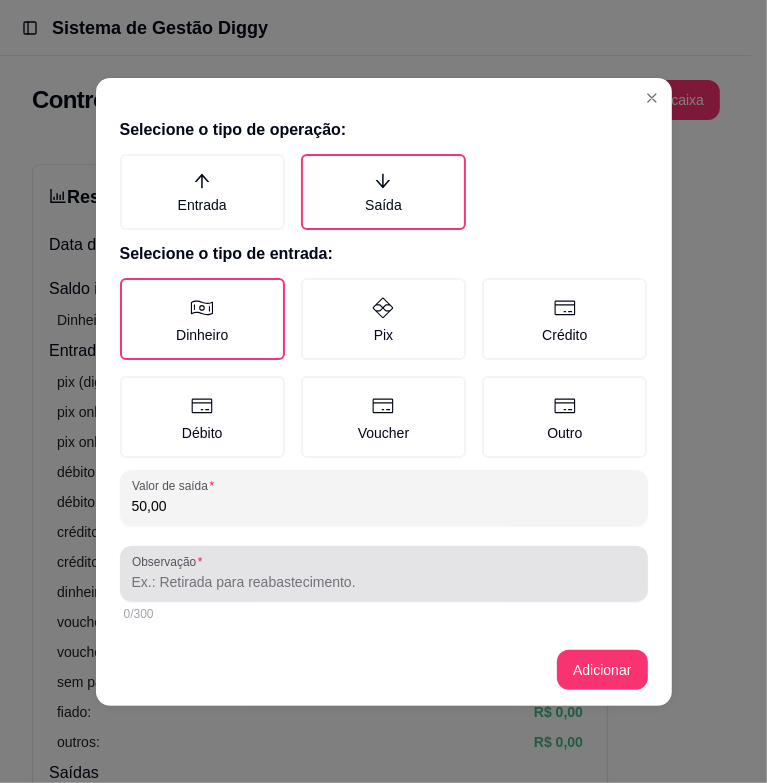 type on "50,00" 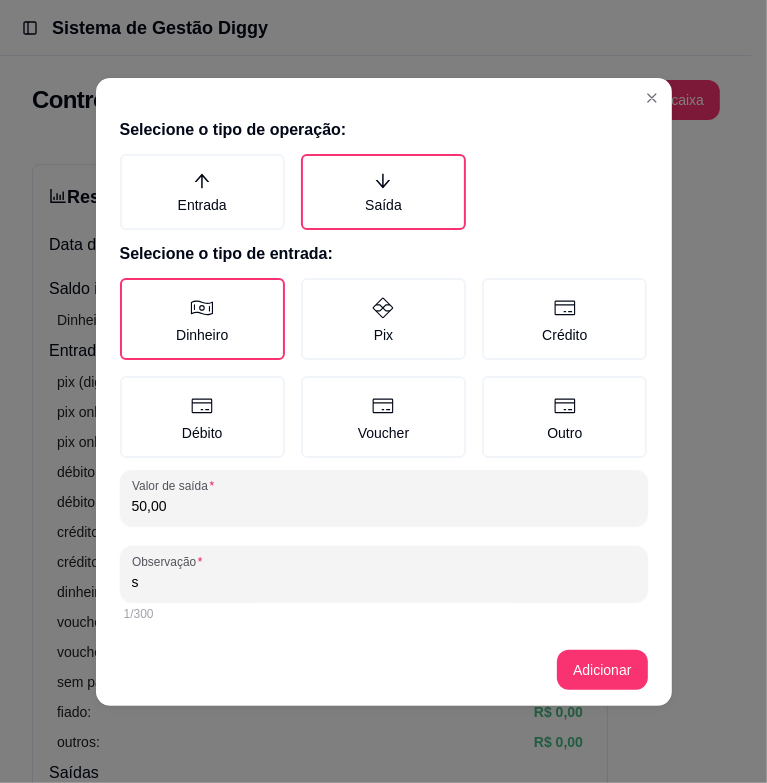 type on "s" 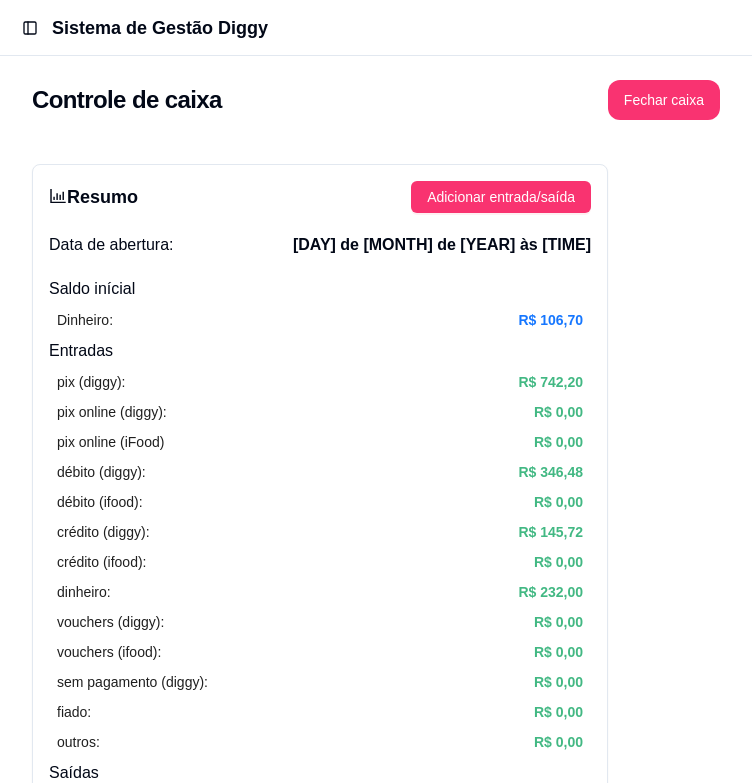 click on "Resumo Adicionar entrada/saída Data de abertura: [DAY] de [MONTH] de [YEAR] às [TIME] Saldo inícial Dinheiro: R$ [AMOUNT] Entradas pix (diggy): R$ [AMOUNT] pix online (diggy): R$ [AMOUNT] pix online (iFood) R$ [AMOUNT] débito (diggy): R$ [AMOUNT] débito (ifood): R$ [AMOUNT] crédito (diggy): R$ [AMOUNT] crédito (ifood): R$ [AMOUNT] dinheiro: R$ [AMOUNT] vouchers (diggy): R$ [AMOUNT] vouchers (ifood): R$ [AMOUNT] sem pagamento (diggy): R$ [AMOUNT] fiado: R$ [AMOUNT] outros: R$ [AMOUNT] Saídas pix (diggy): R$ [AMOUNT] dinheiro: R$ [AMOUNT] débito (diggy): R$ [AMOUNT] débito (ifood): R$ [AMOUNT] crédito (diggy): R$ [AMOUNT] crédito (ifood): R$ [AMOUNT] vouchers (diggy): R$ [AMOUNT] vouchers (ifood): R$ [AMOUNT] outros: R$ [AMOUNT] Saldo final dinheiro em caixa: R$ [AMOUNT] total: R$ [AMOUNT] Todos Pix Dinheiro Crédito Débito Voucher Outros Entrada R$ [AMOUNT] Saída R$ [AMOUNT] Saldo R$ [AMOUNT] Tipo de pagamento Data - Hora Entrada ou Saída Descrição Valor Descrição Dinheiro [DAY] de [MONTH] de [YEAR] às [TIME] Saída banana R$ [AMOUNT] Editar Dinheiro Saída loh R$ [AMOUNT]" at bounding box center [376, 2294] 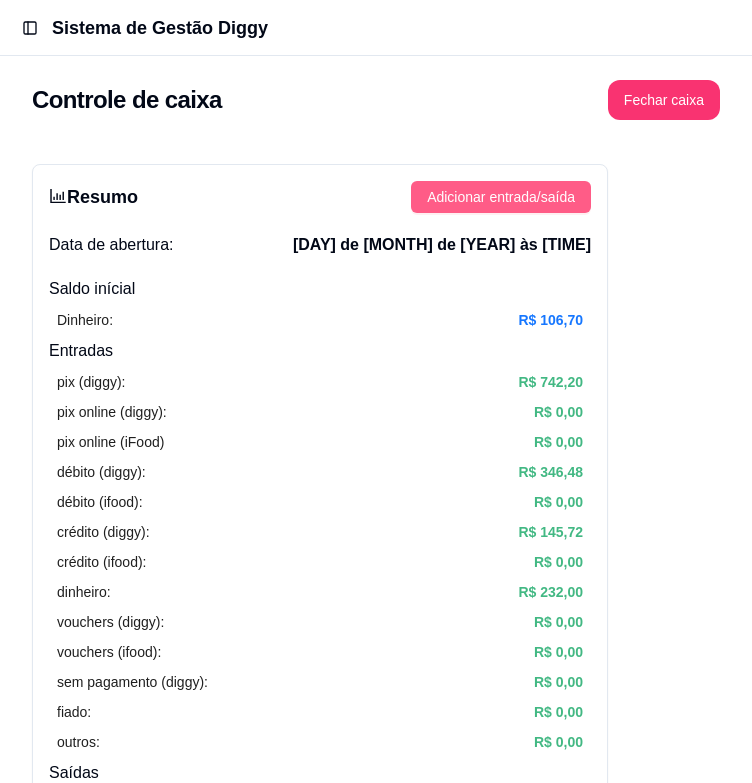 click on "Adicionar entrada/saída" at bounding box center [501, 197] 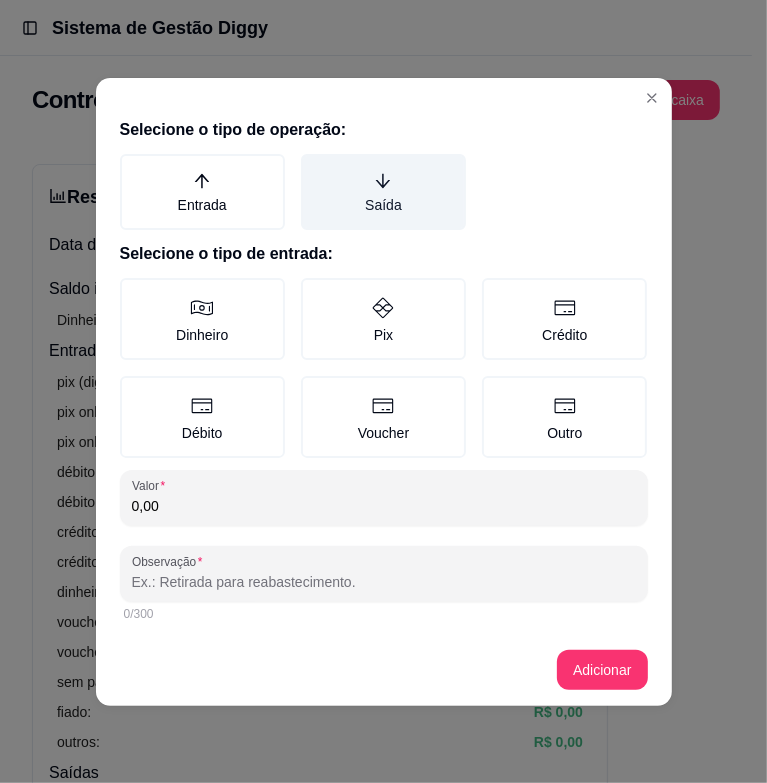 click on "Saída" at bounding box center [383, 192] 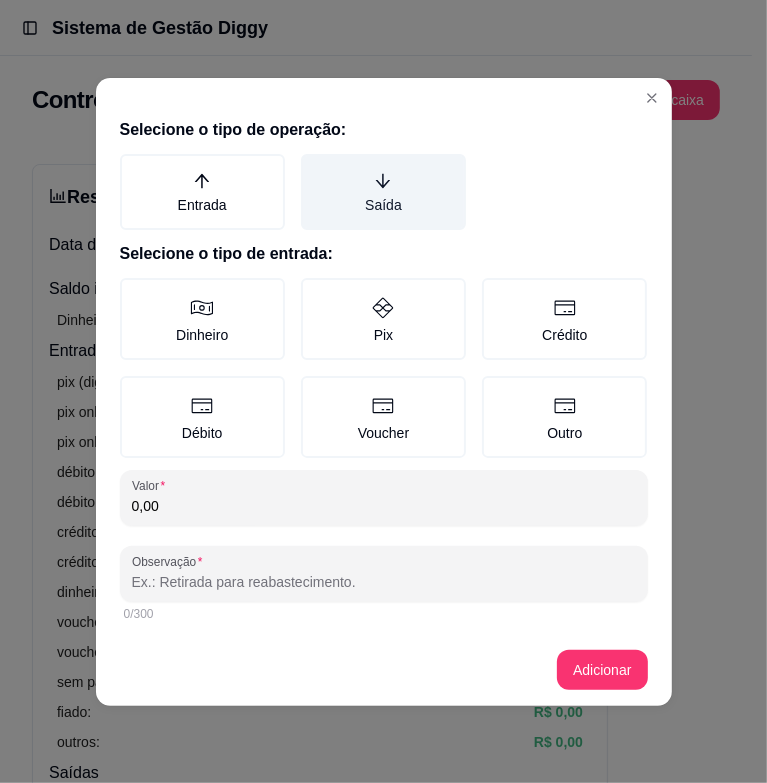 click on "Saída" at bounding box center (308, 161) 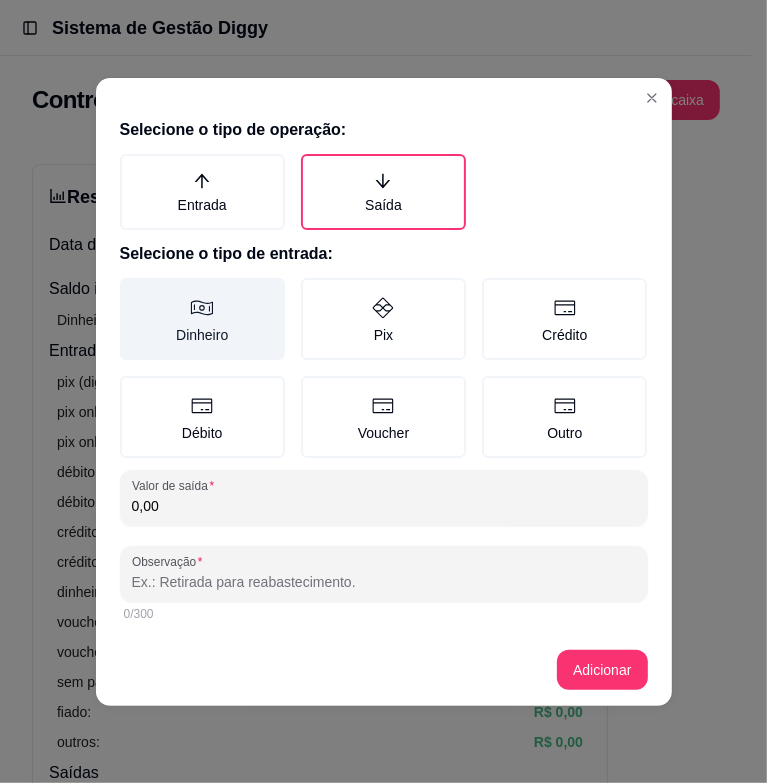 click on "Dinheiro" at bounding box center (202, 319) 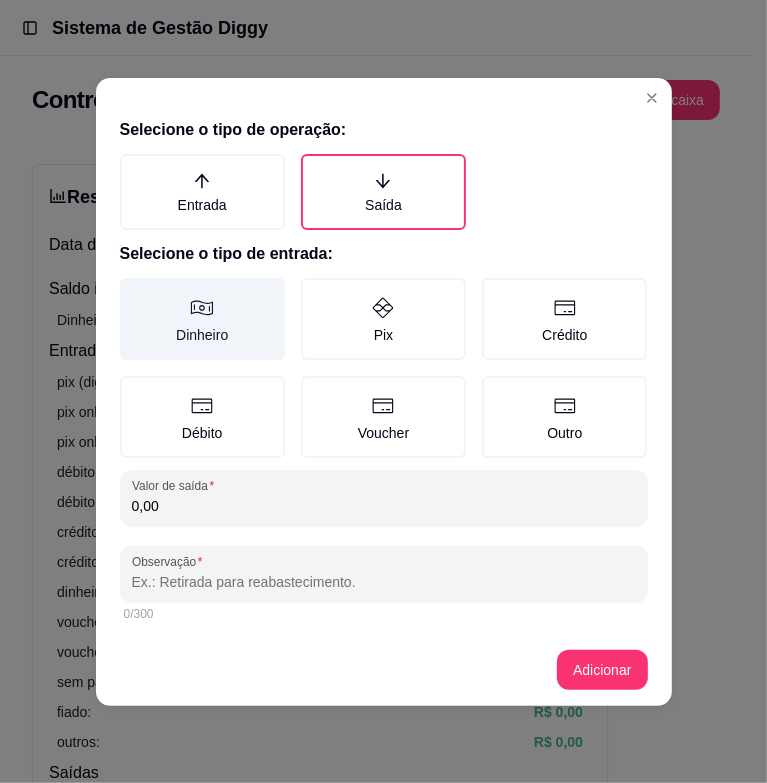 click on "Dinheiro" at bounding box center [127, 285] 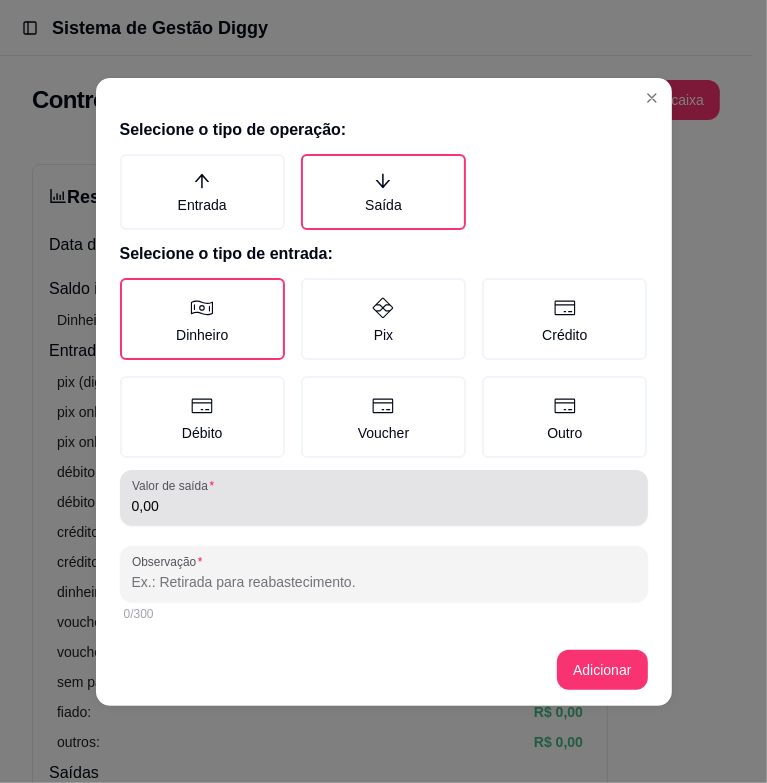 click on "0,00" at bounding box center (384, 498) 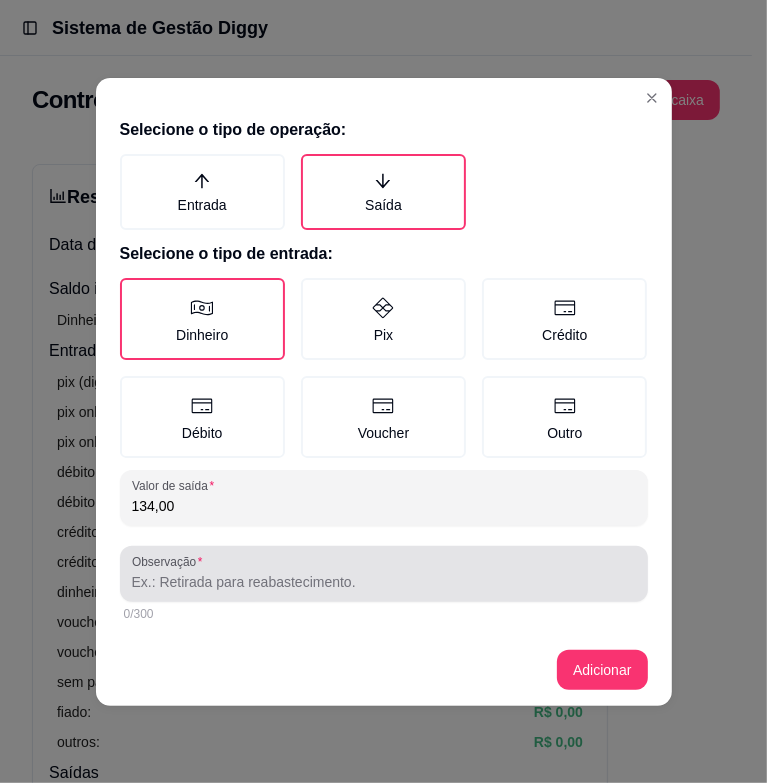 type on "134,00" 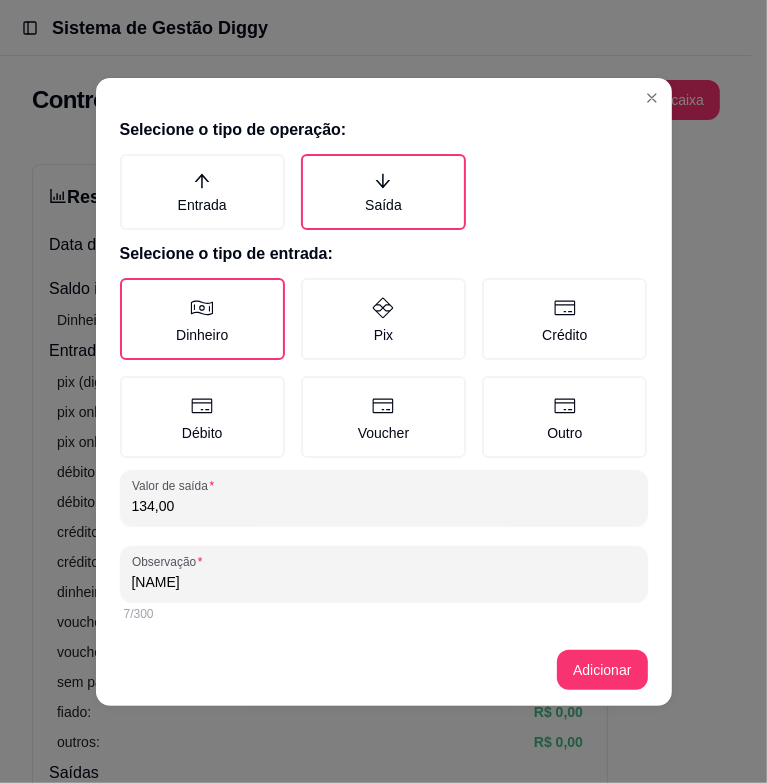 type on "[NAME]" 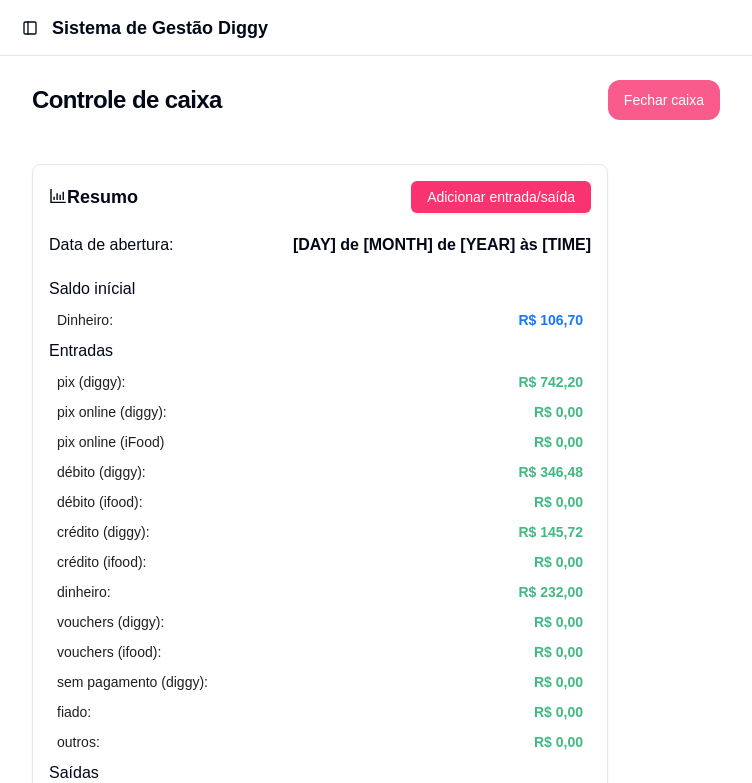 click on "Fechar caixa" at bounding box center (664, 100) 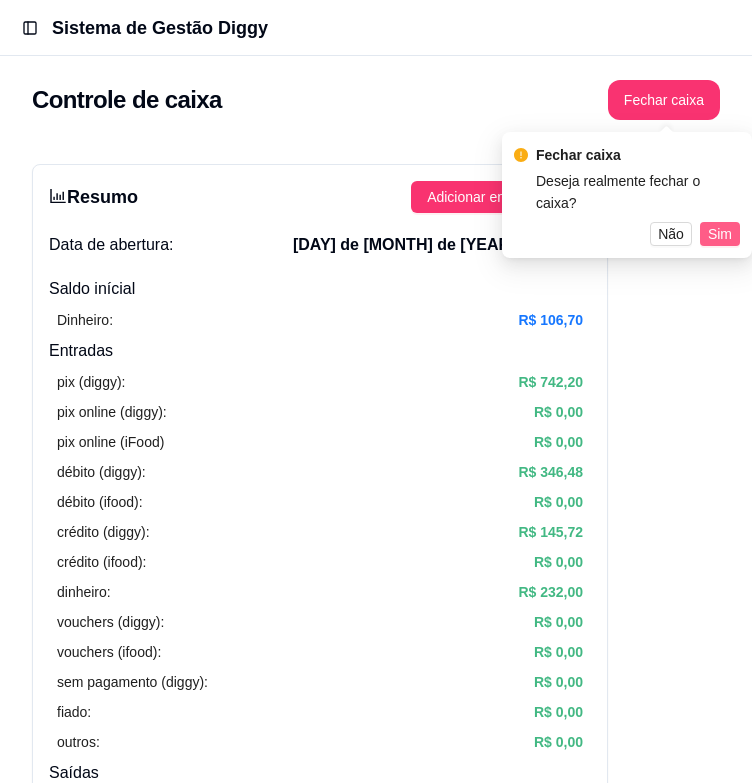 click on "Sim" at bounding box center (720, 234) 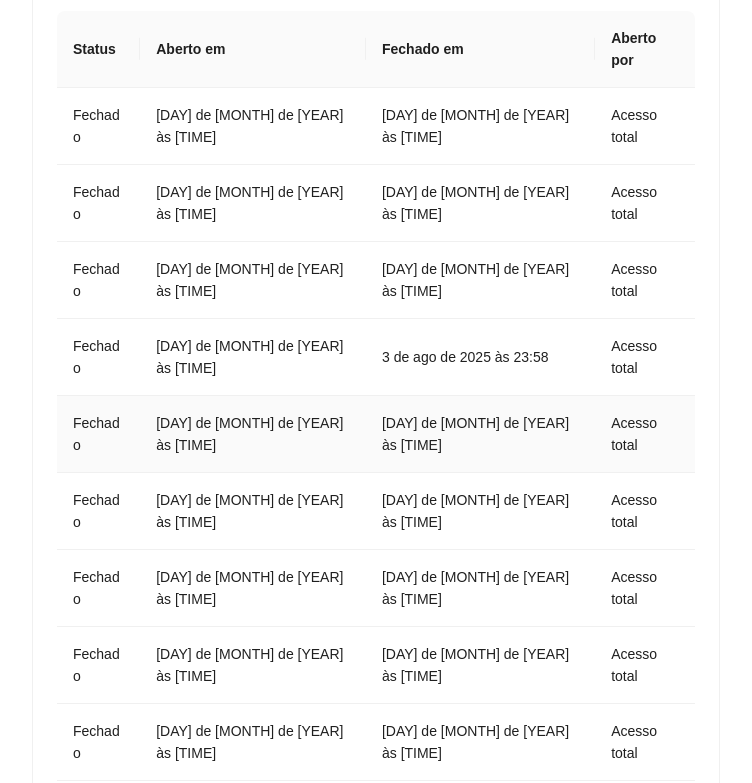 scroll, scrollTop: 0, scrollLeft: 0, axis: both 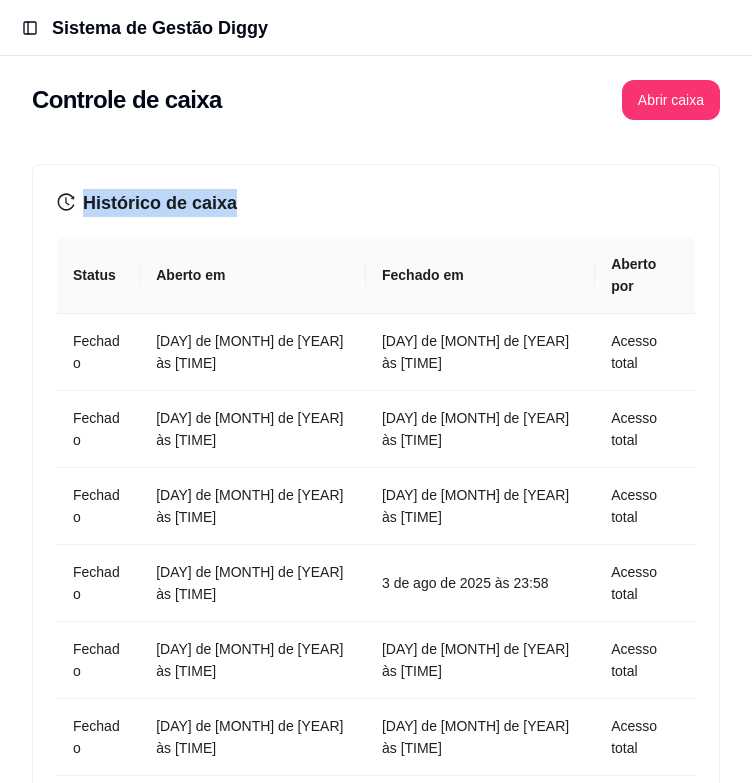drag, startPoint x: 303, startPoint y: 148, endPoint x: 559, endPoint y: 104, distance: 259.75372 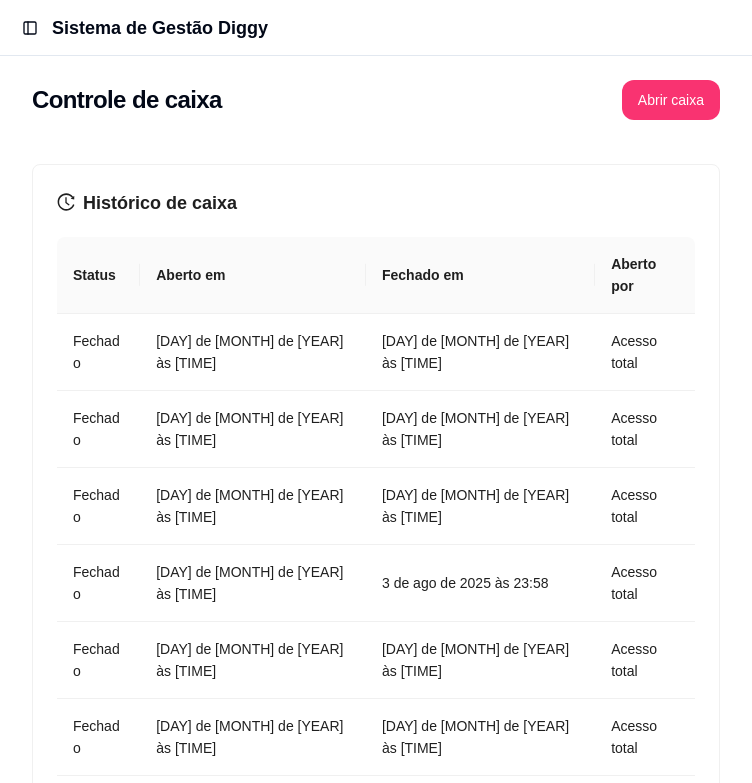 drag, startPoint x: 559, startPoint y: 104, endPoint x: 344, endPoint y: 127, distance: 216.22673 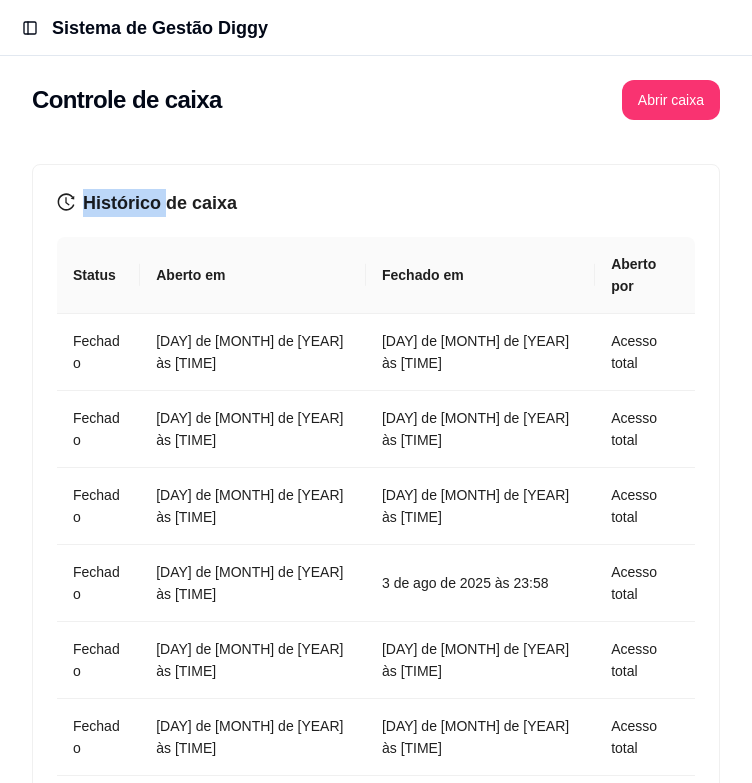 click on "Controle de caixa Abrir caixa" at bounding box center [376, 100] 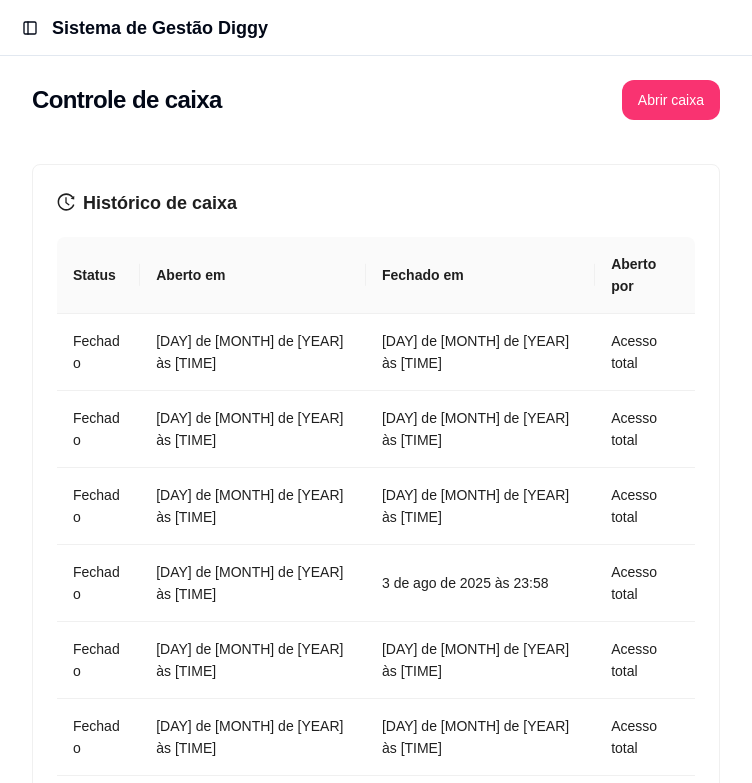 drag, startPoint x: 433, startPoint y: 107, endPoint x: 451, endPoint y: 117, distance: 20.59126 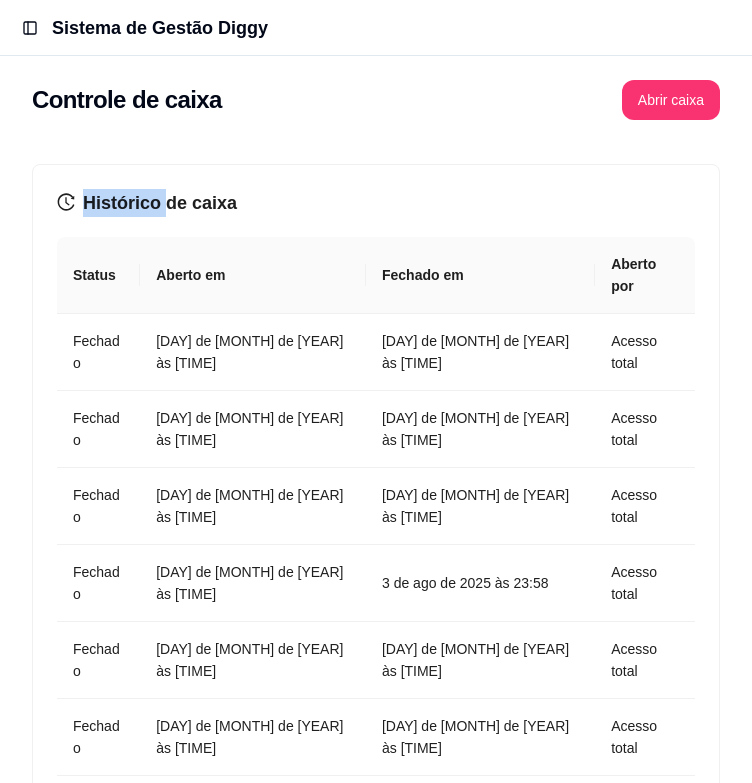click on "Controle de caixa Abrir caixa" at bounding box center [376, 100] 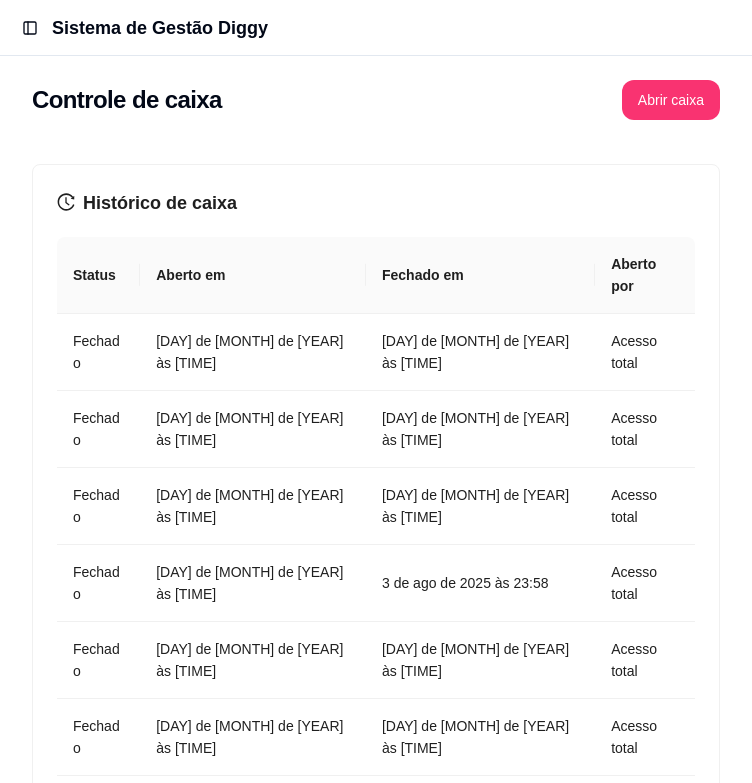 drag, startPoint x: 482, startPoint y: 51, endPoint x: 232, endPoint y: 105, distance: 255.76552 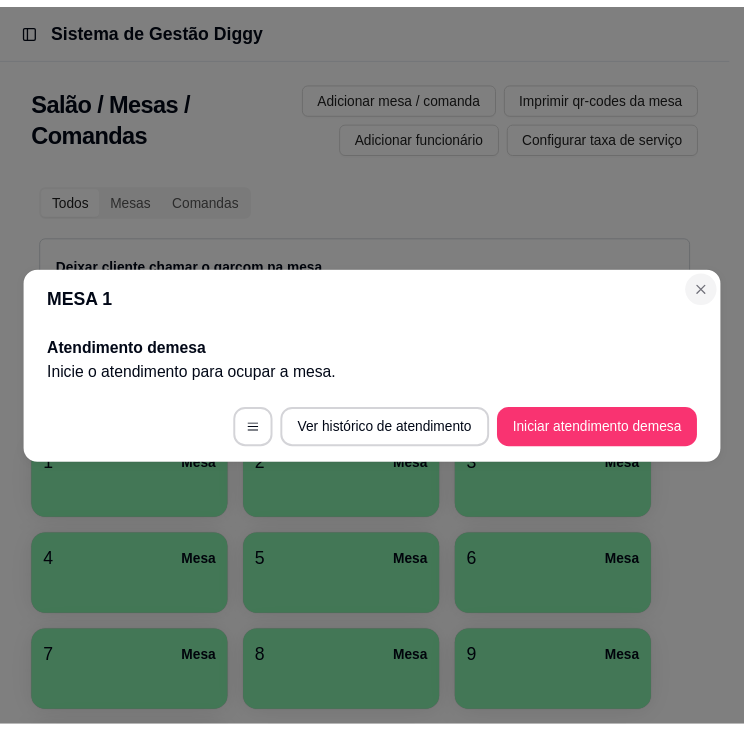scroll, scrollTop: 0, scrollLeft: 0, axis: both 